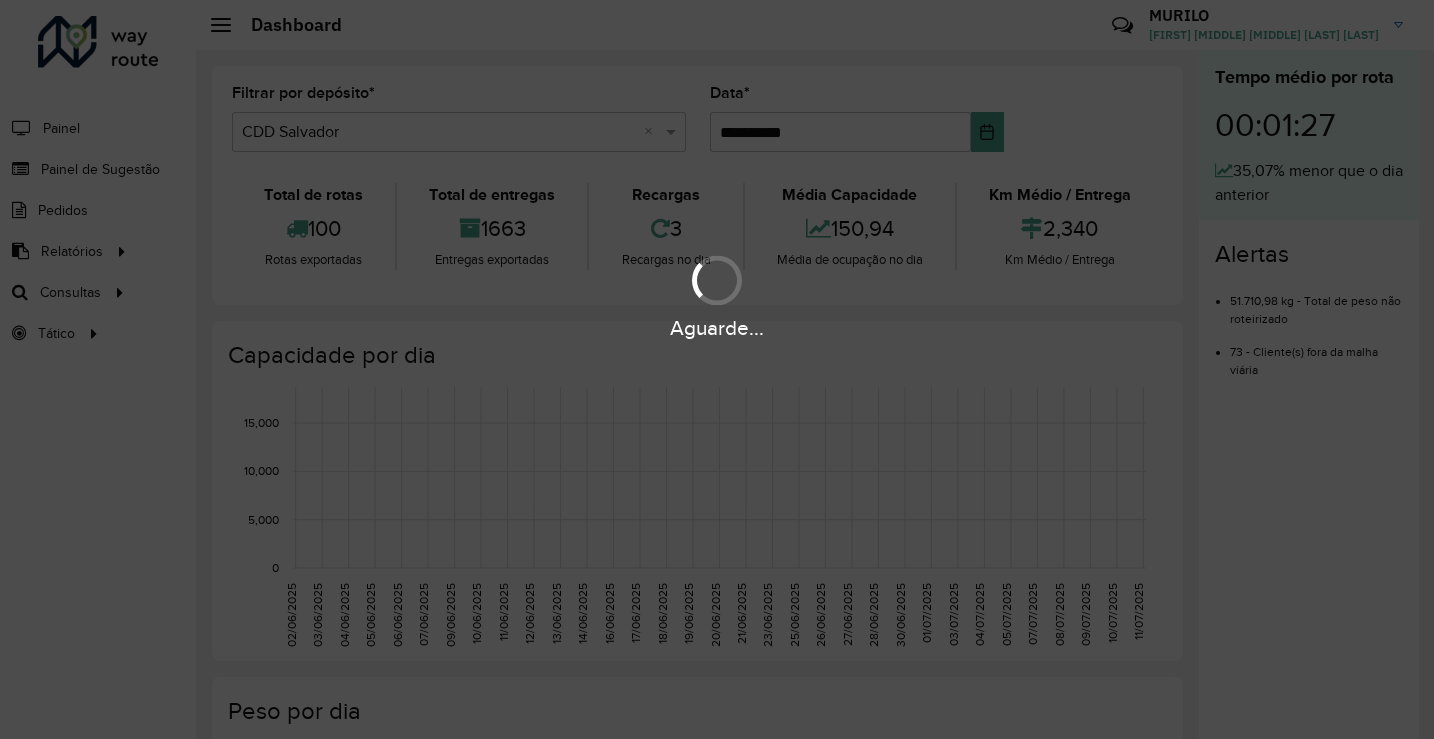 scroll, scrollTop: 0, scrollLeft: 0, axis: both 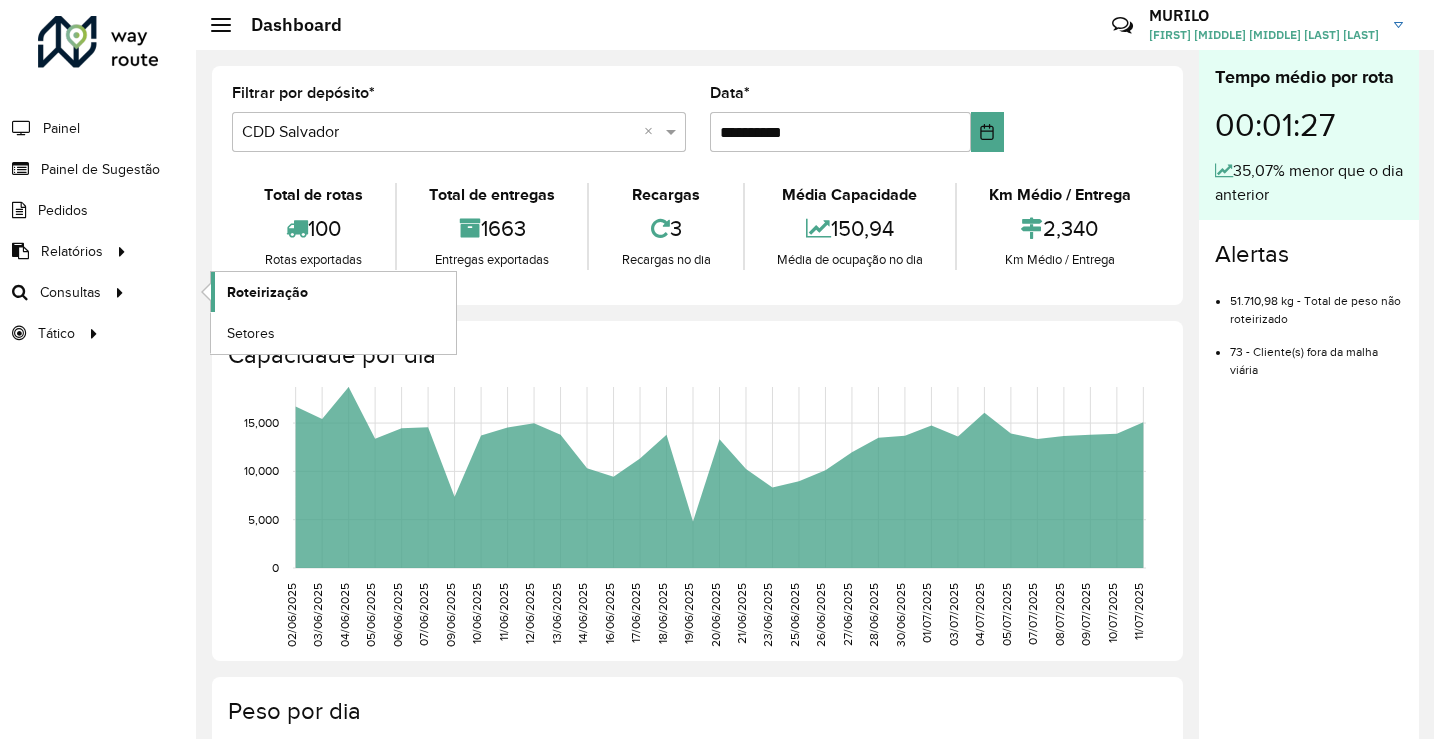 click on "Roteirização" 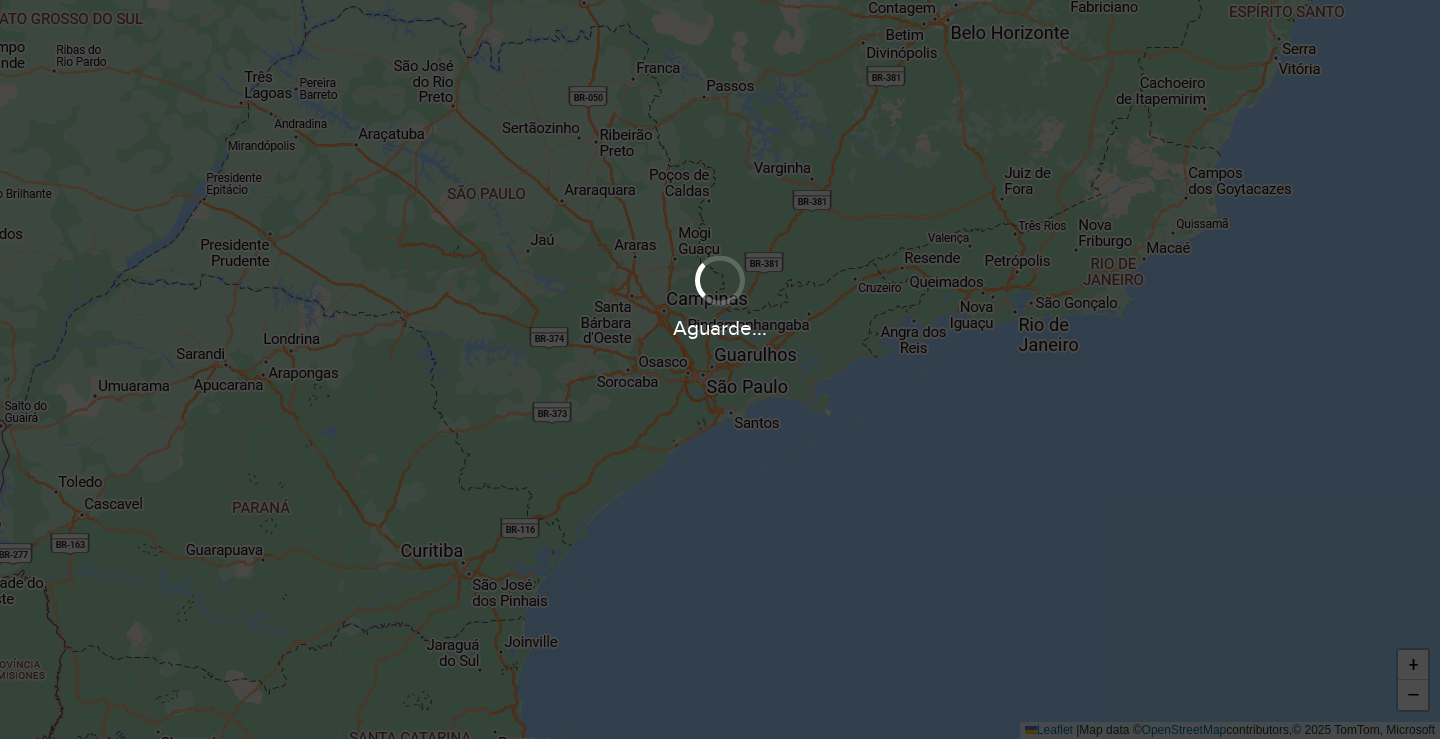 scroll, scrollTop: 0, scrollLeft: 0, axis: both 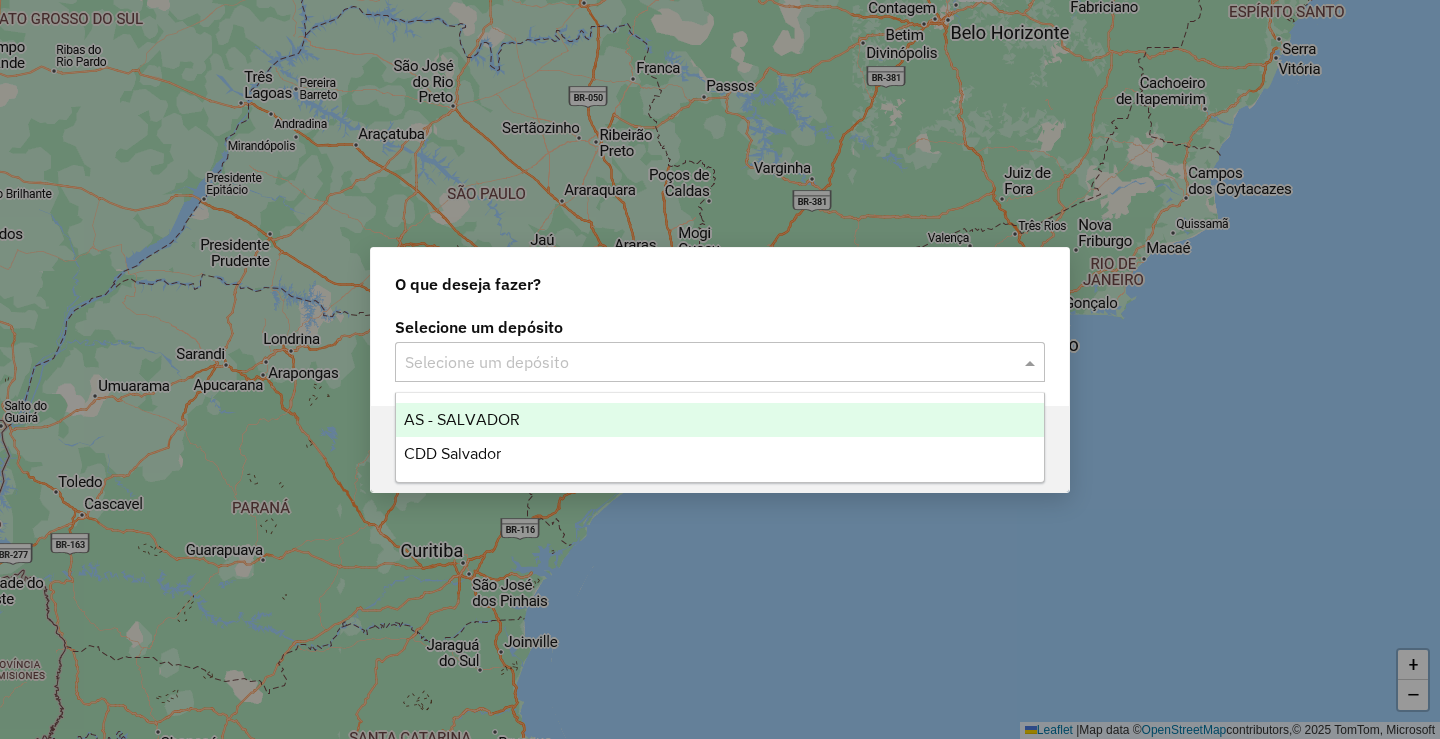 click 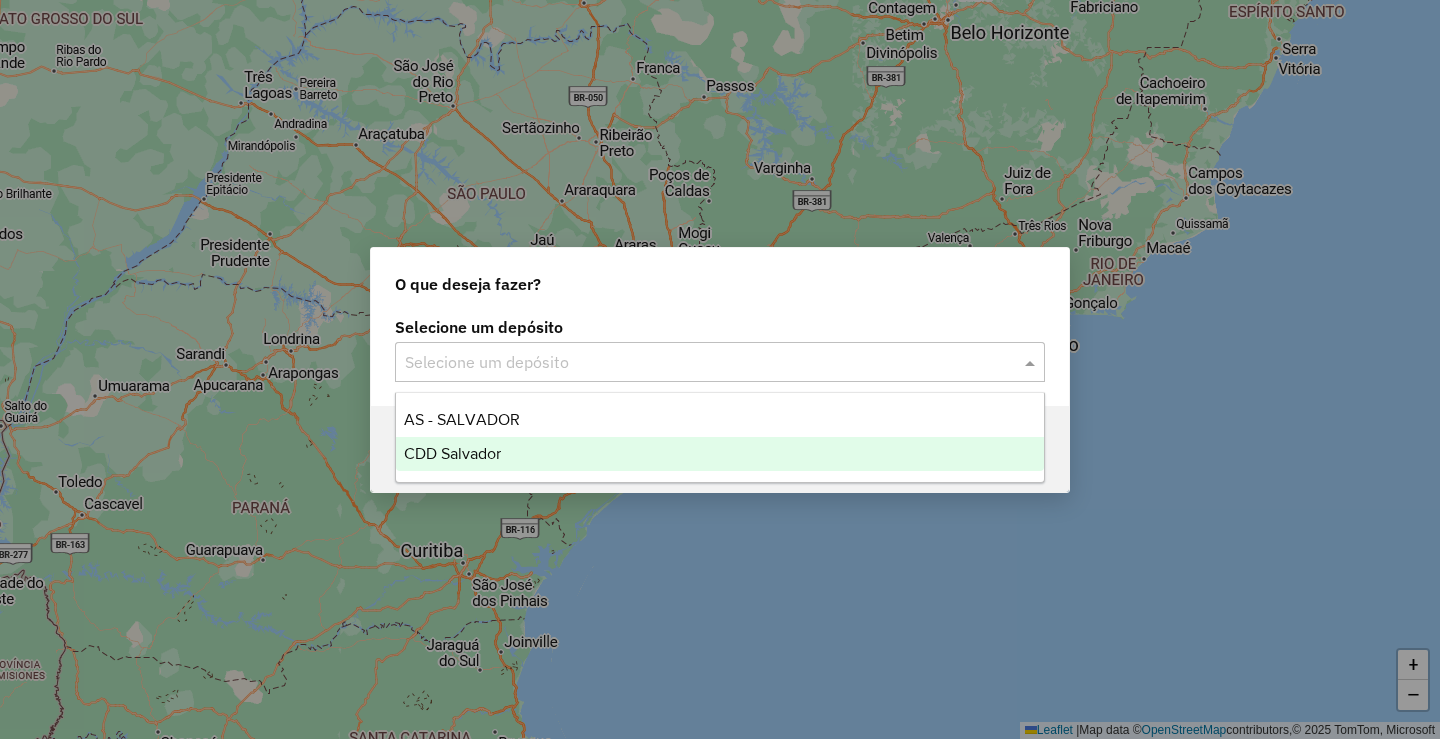 click on "CDD Salvador" at bounding box center [452, 453] 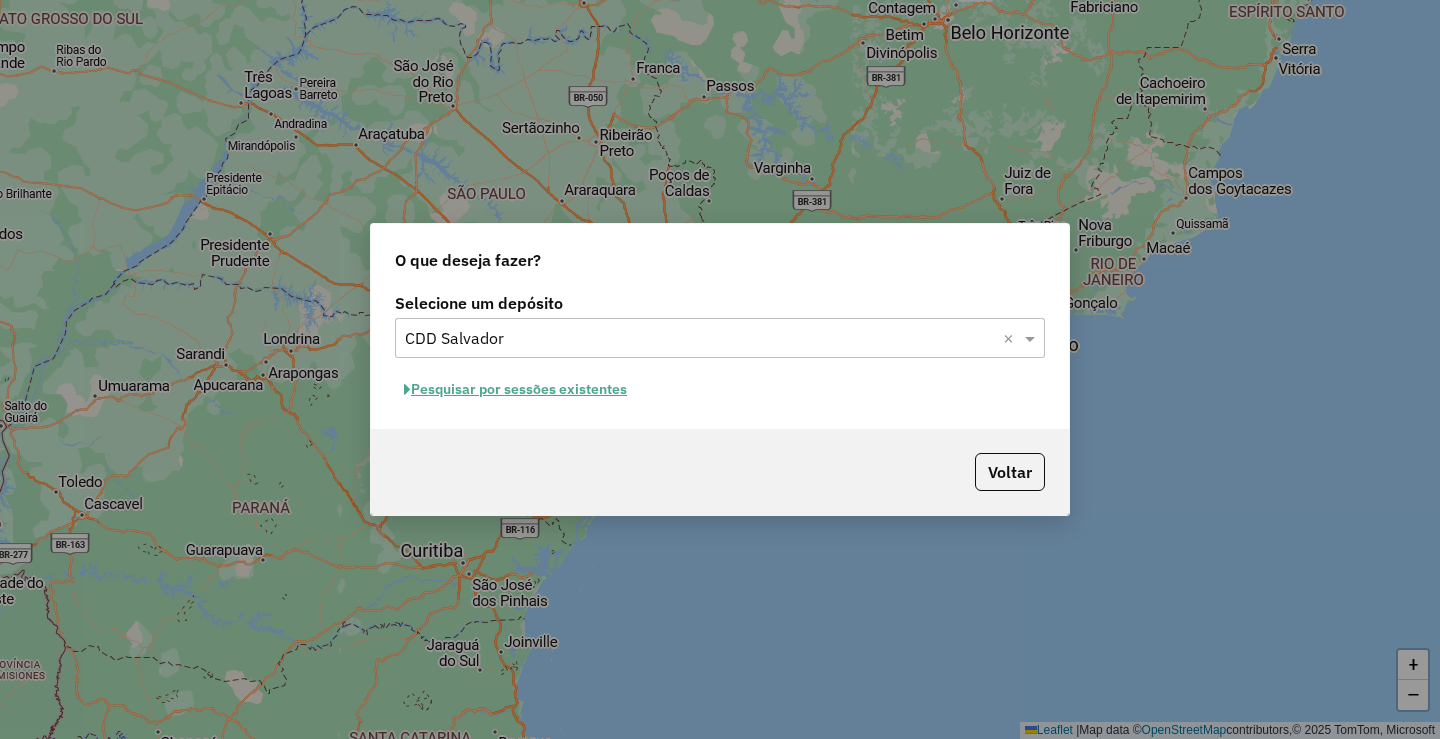 click on "Pesquisar por sessões existentes" 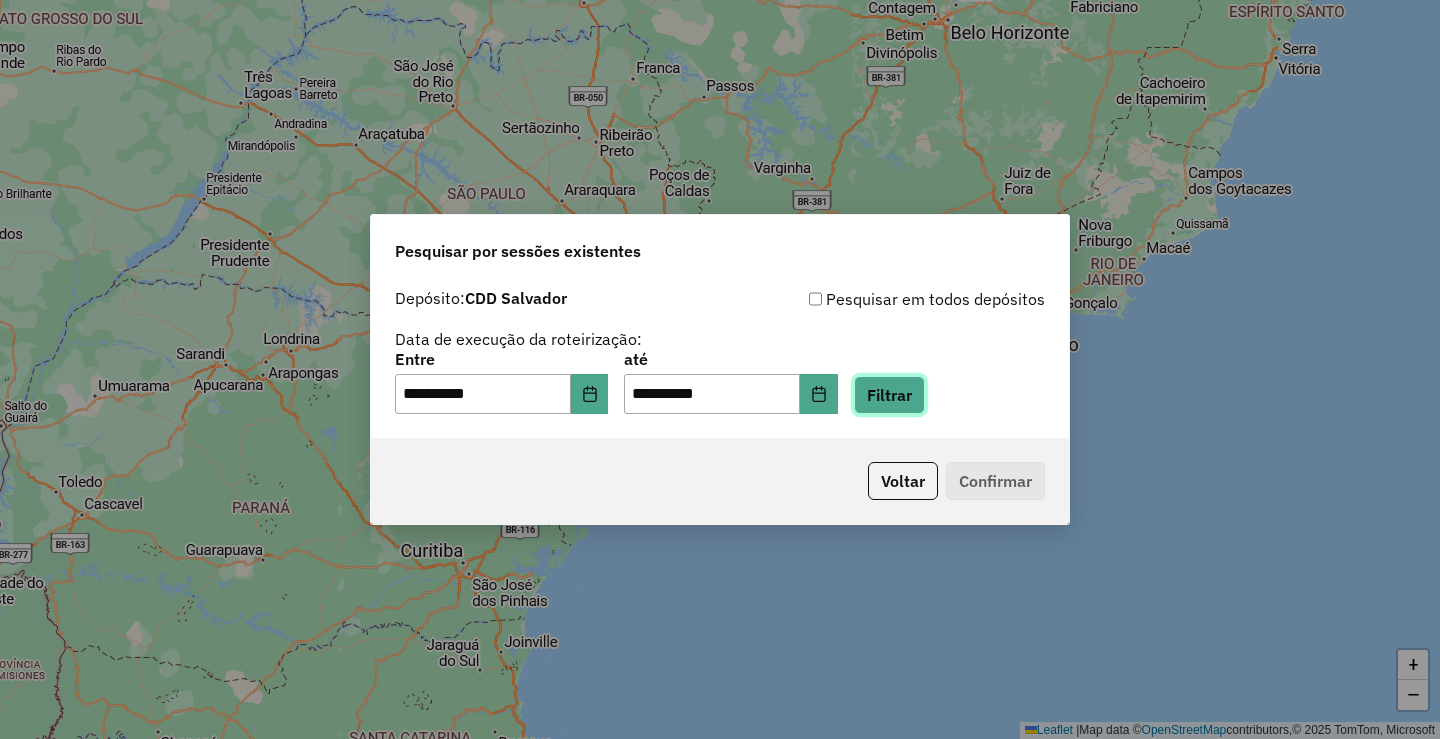 click on "Filtrar" 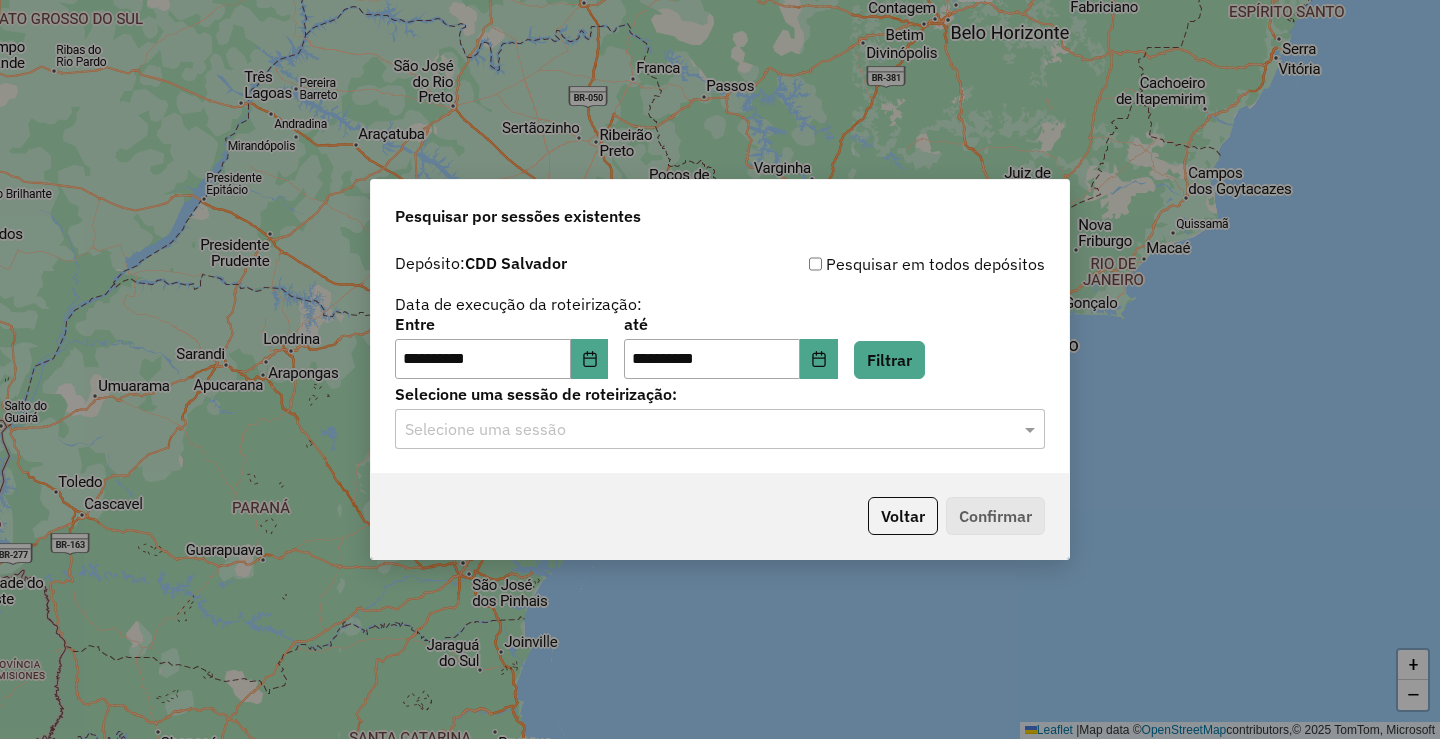 click 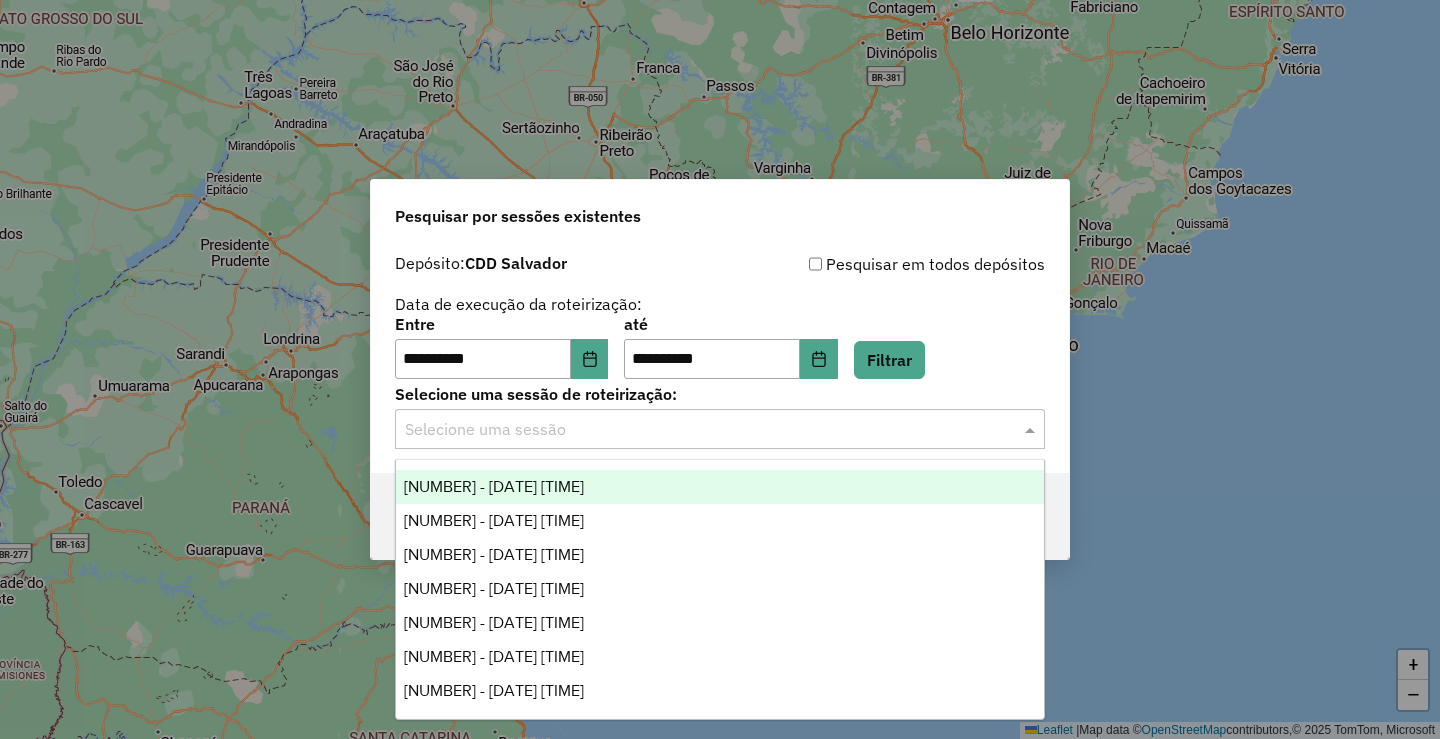 click on "1188233 - 11/07/2025 20:06" at bounding box center [494, 486] 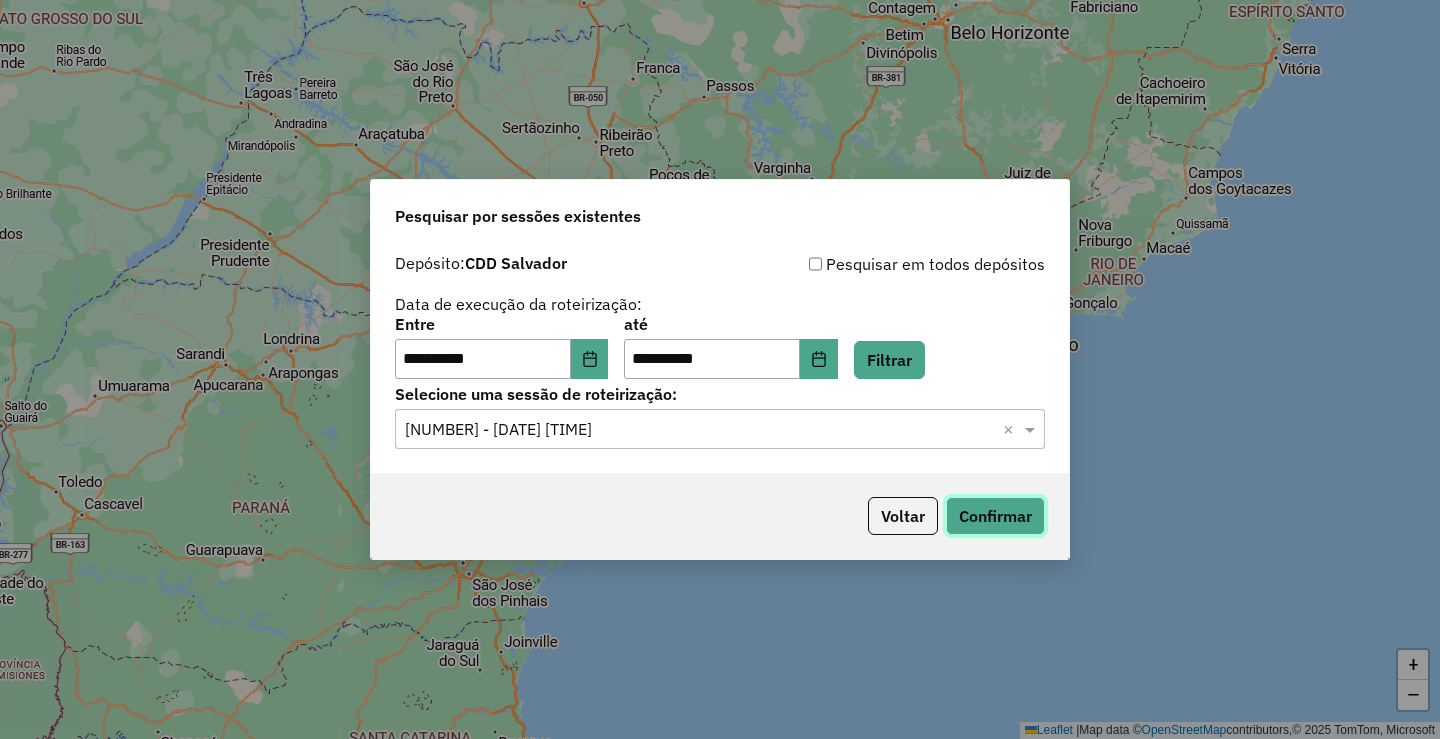 click on "Confirmar" 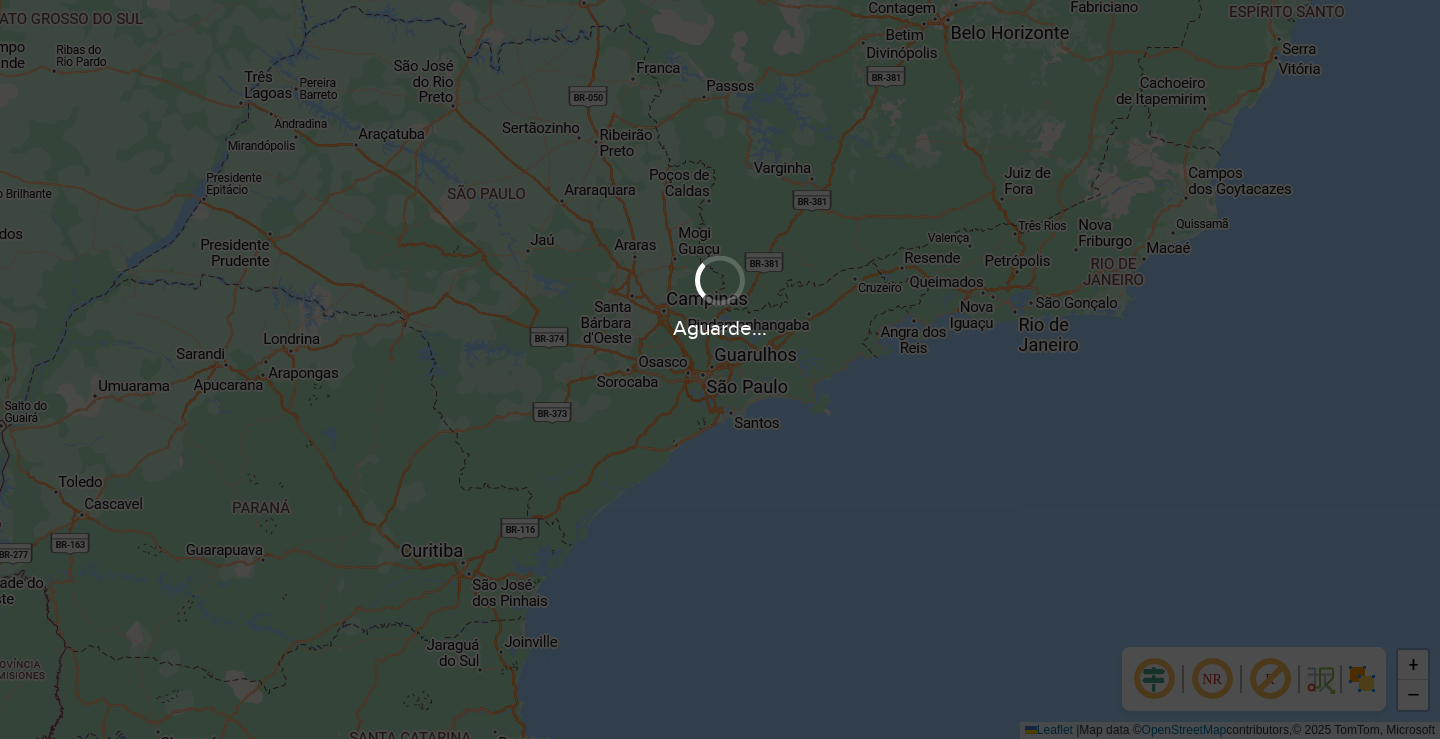 scroll, scrollTop: 0, scrollLeft: 0, axis: both 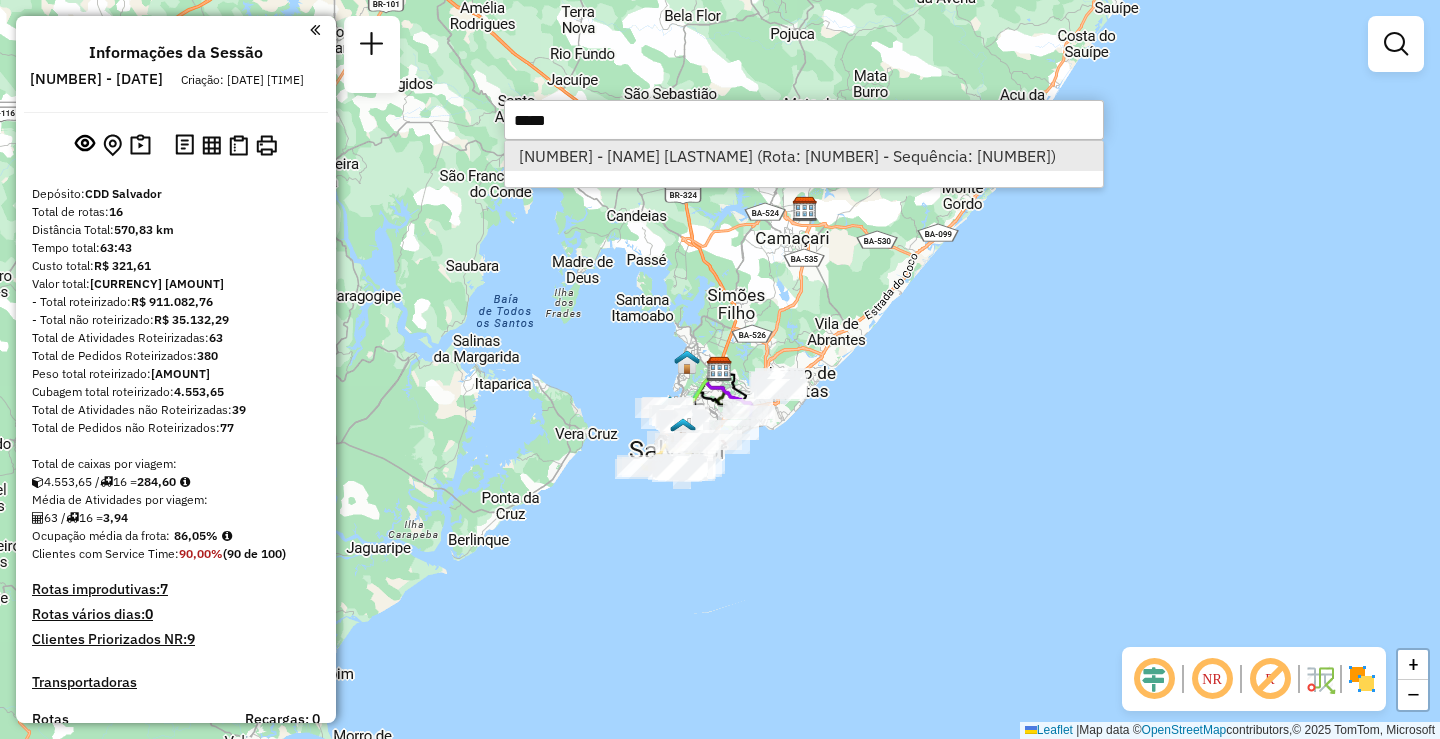 type on "*****" 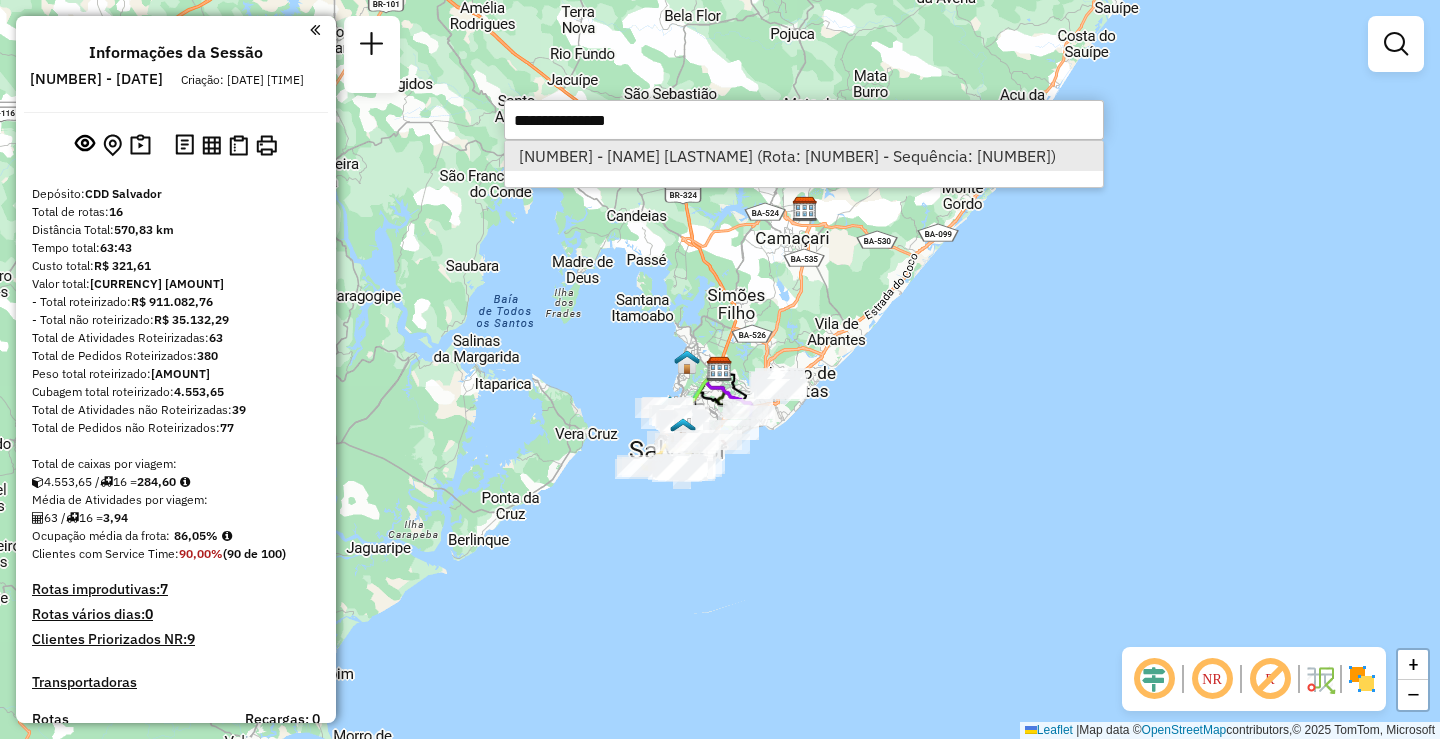 select on "**********" 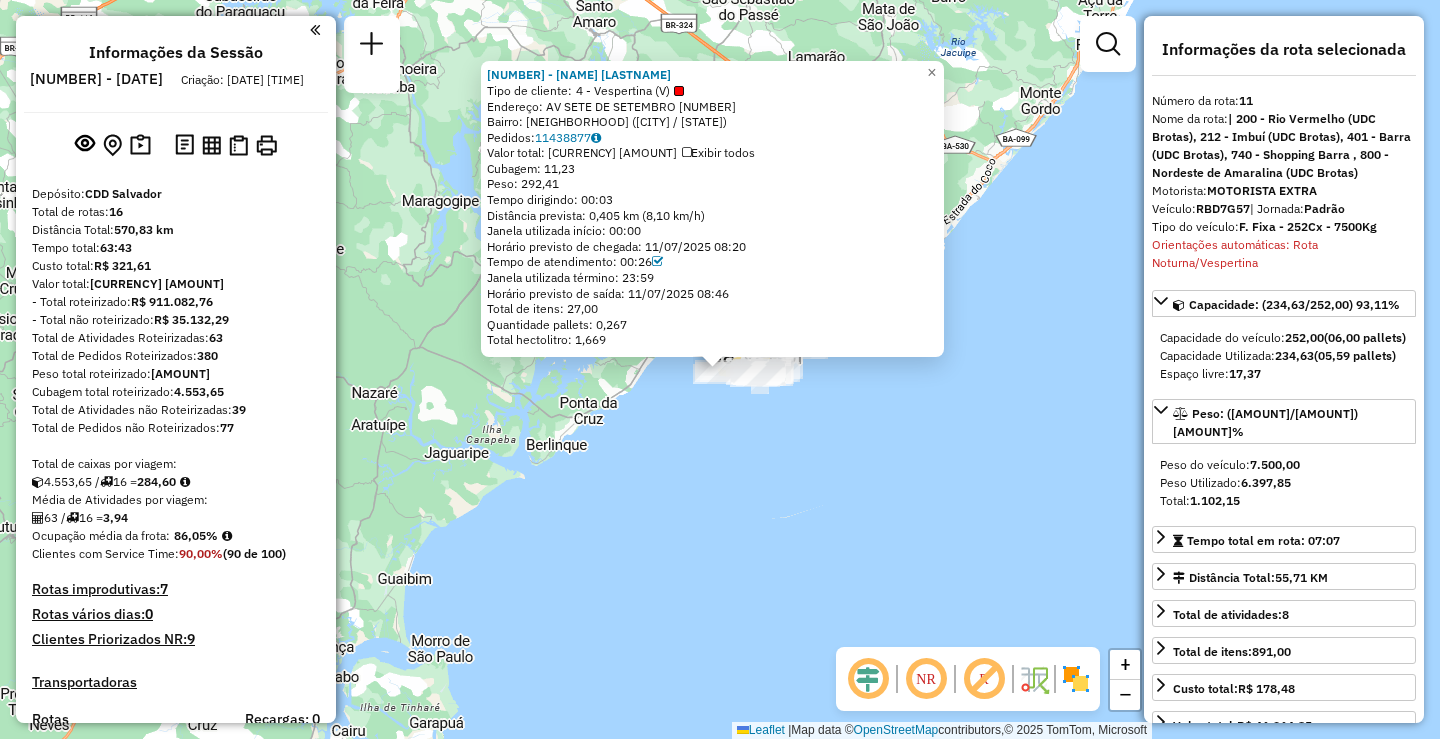 scroll, scrollTop: 1933, scrollLeft: 0, axis: vertical 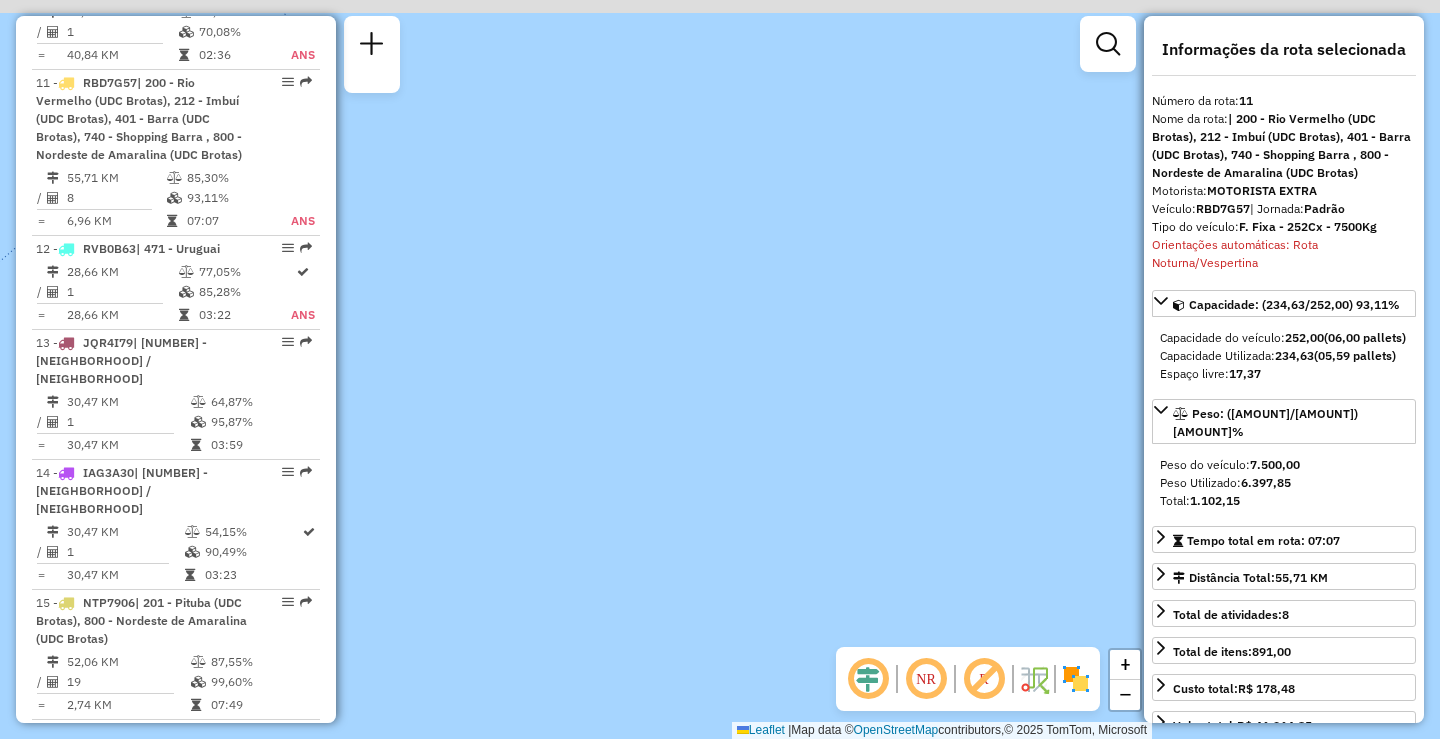 drag, startPoint x: 823, startPoint y: 244, endPoint x: 748, endPoint y: 474, distance: 241.9194 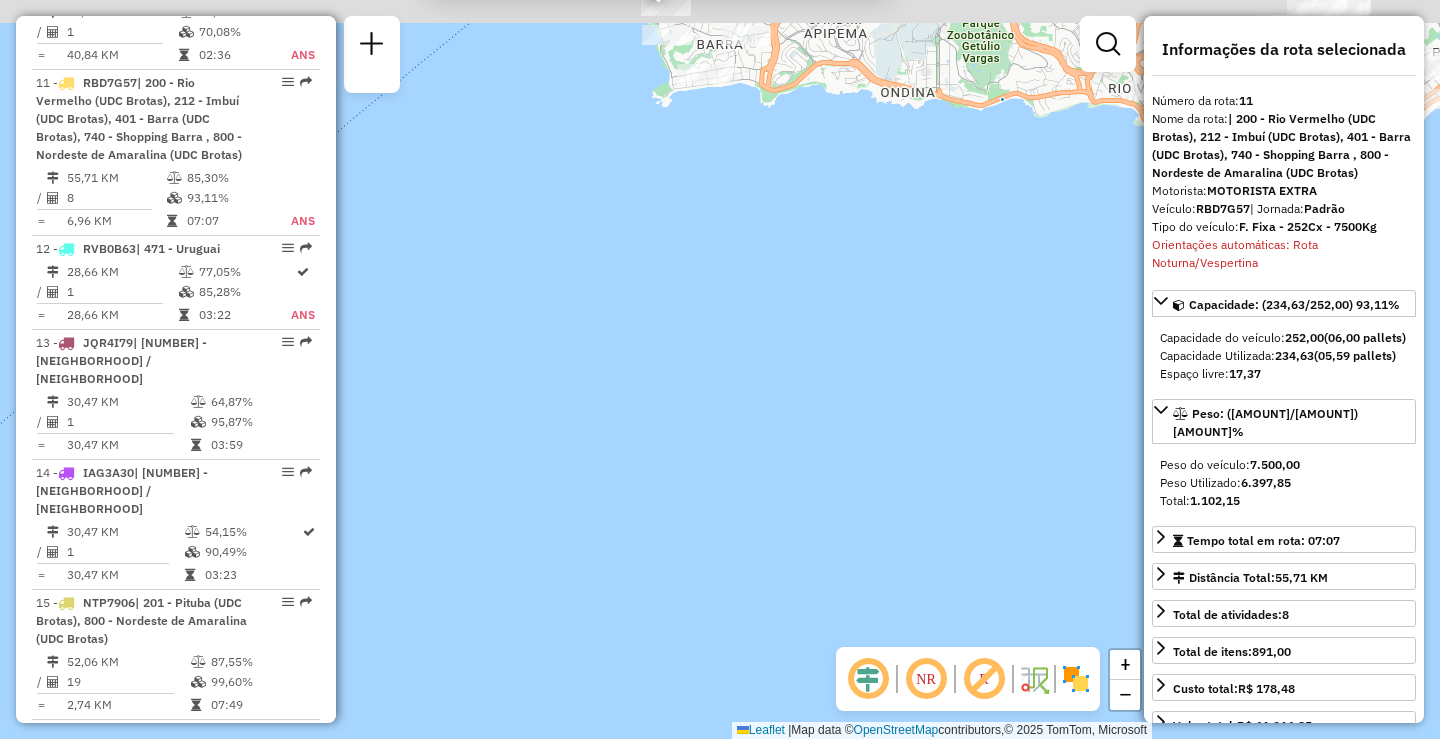 drag, startPoint x: 859, startPoint y: 131, endPoint x: 741, endPoint y: 397, distance: 290.9983 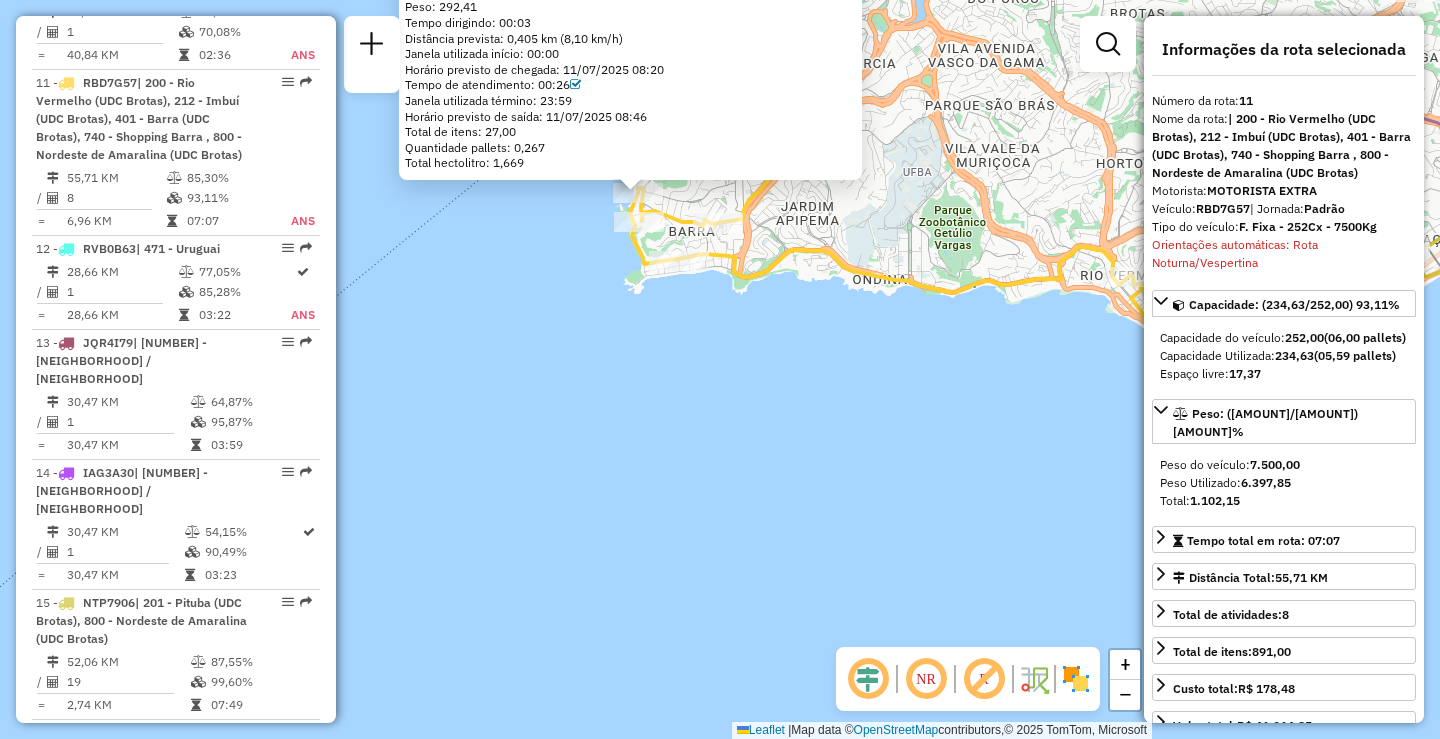 drag, startPoint x: 817, startPoint y: 77, endPoint x: 761, endPoint y: 329, distance: 258.14725 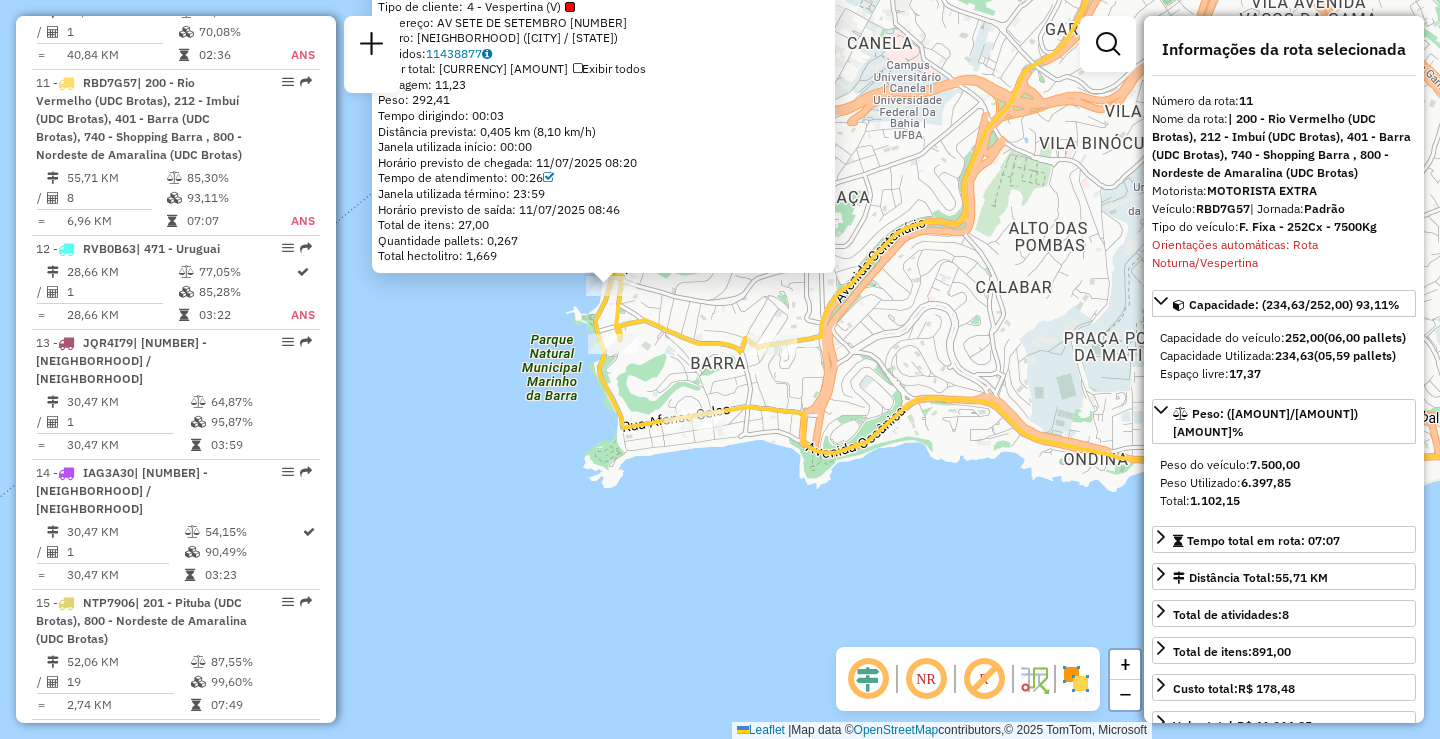 drag, startPoint x: 655, startPoint y: 269, endPoint x: 717, endPoint y: 327, distance: 84.89994 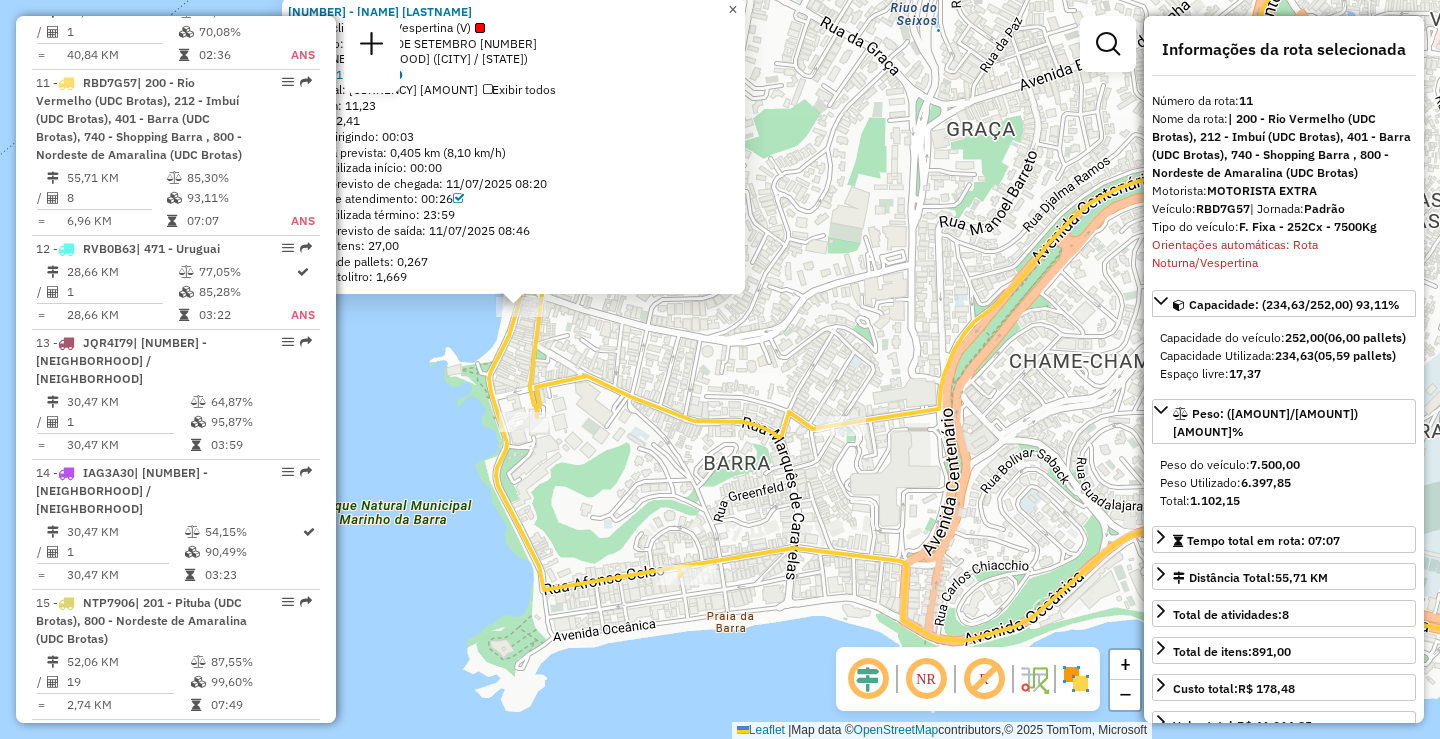 click on "×" 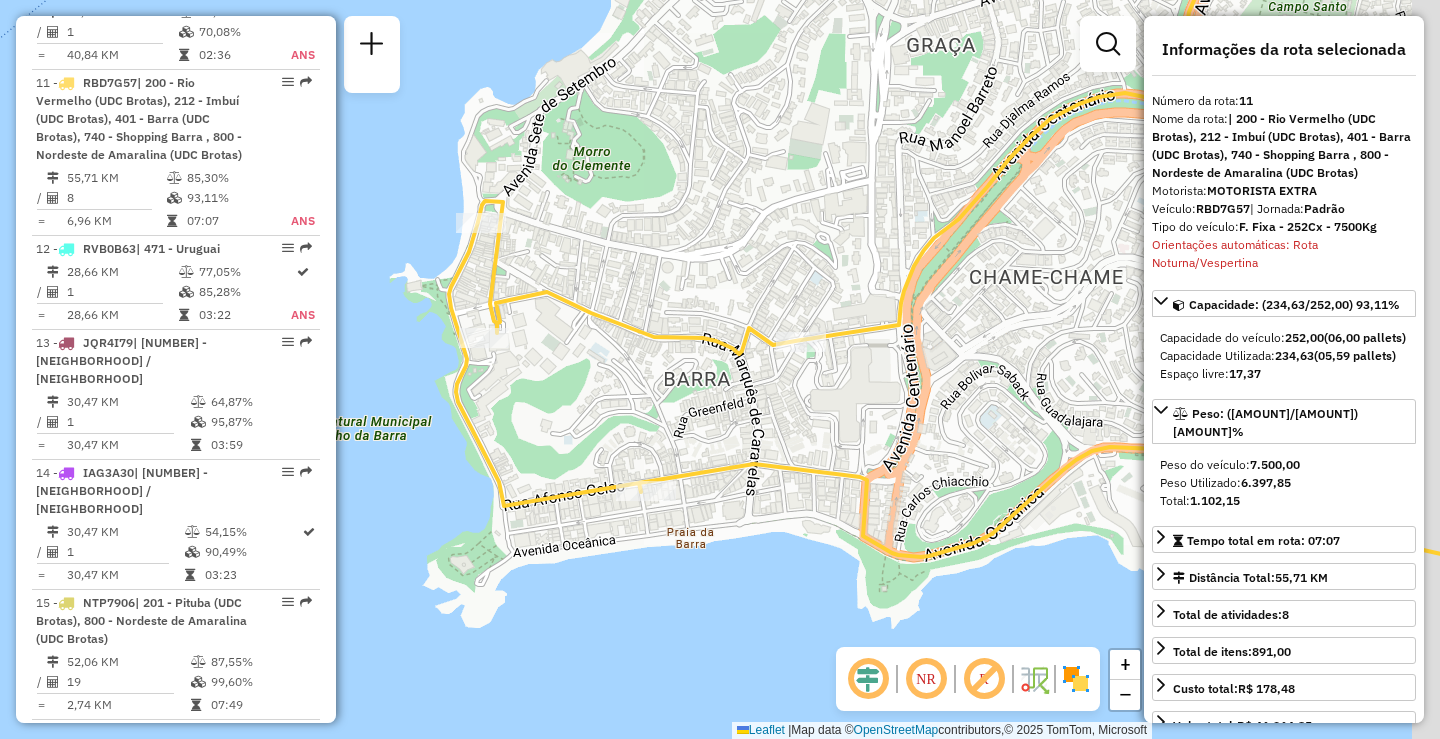 drag, startPoint x: 588, startPoint y: 373, endPoint x: 545, endPoint y: 281, distance: 101.55294 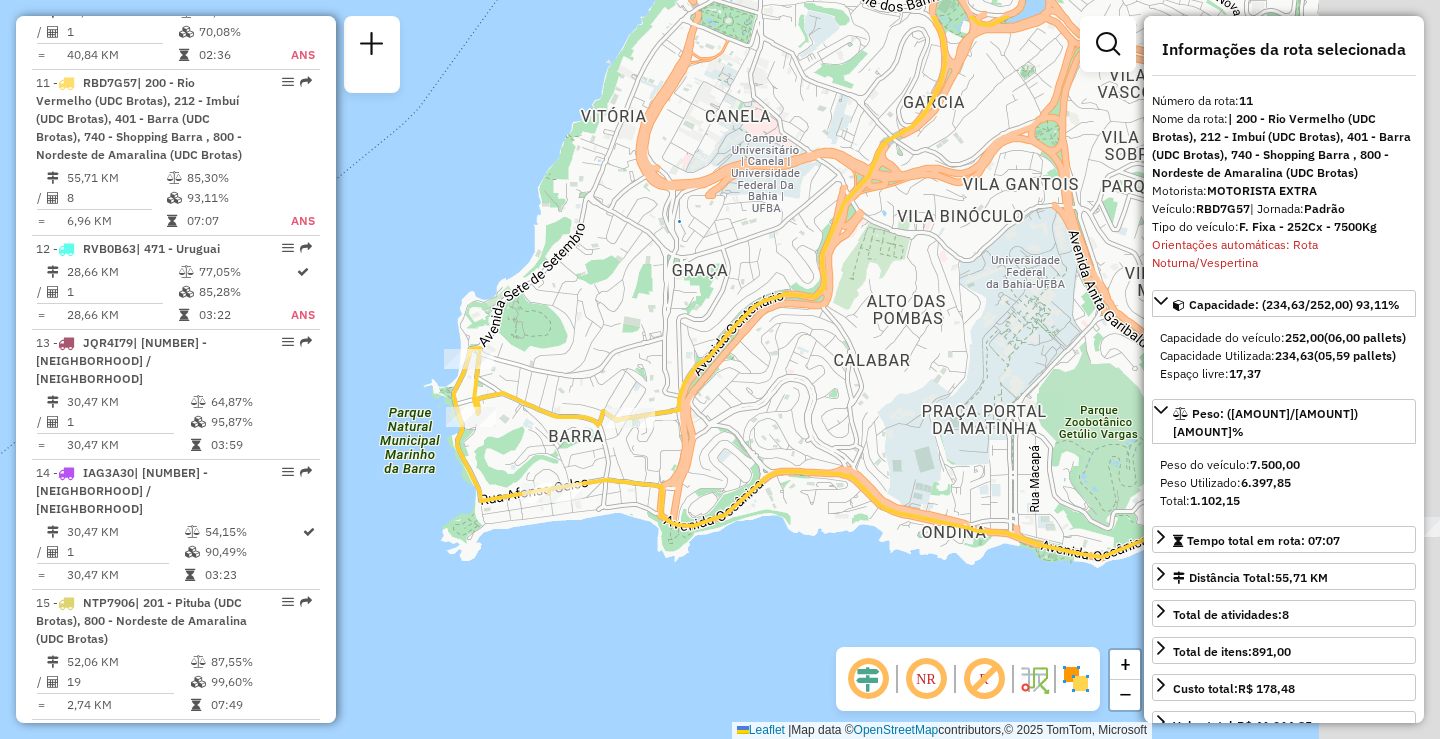 drag, startPoint x: 996, startPoint y: 380, endPoint x: 796, endPoint y: 448, distance: 211.24394 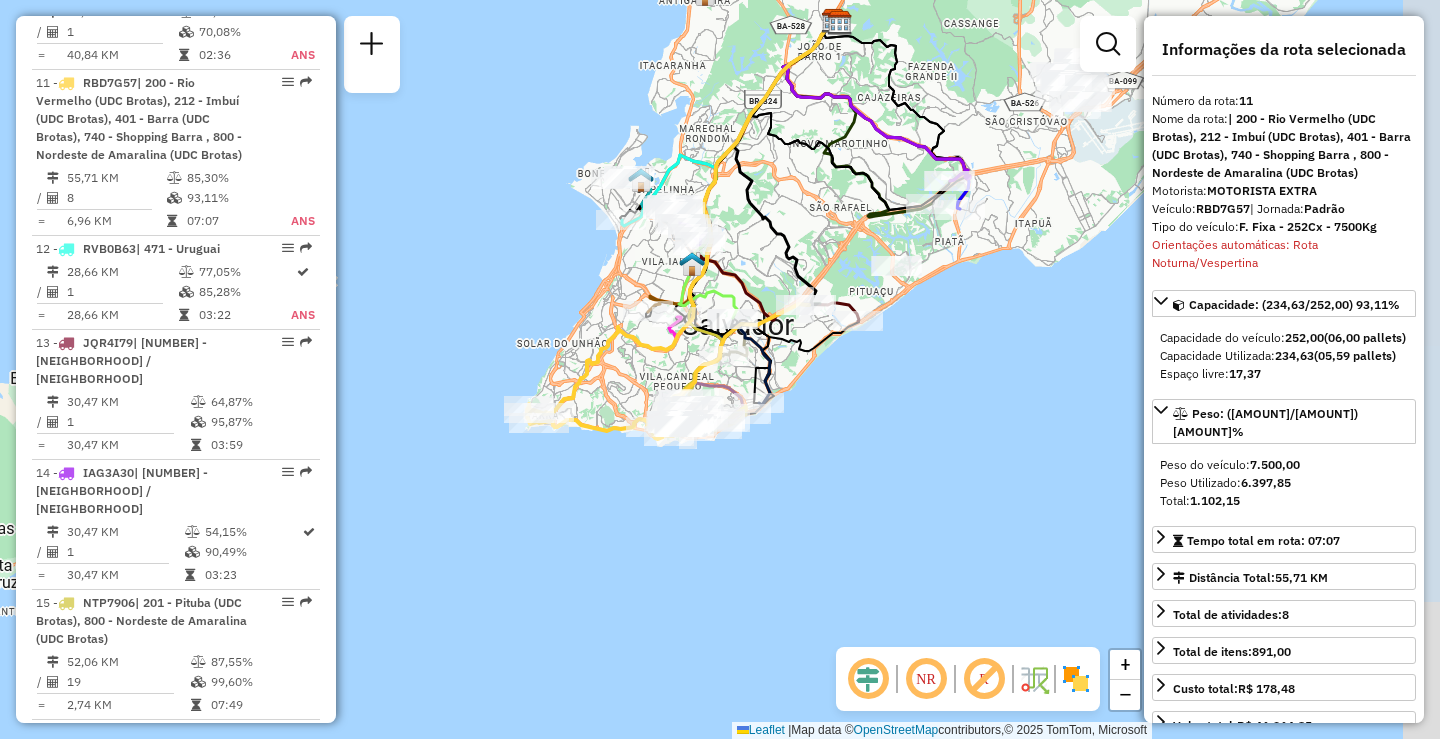 drag, startPoint x: 1003, startPoint y: 500, endPoint x: 716, endPoint y: 496, distance: 287.02786 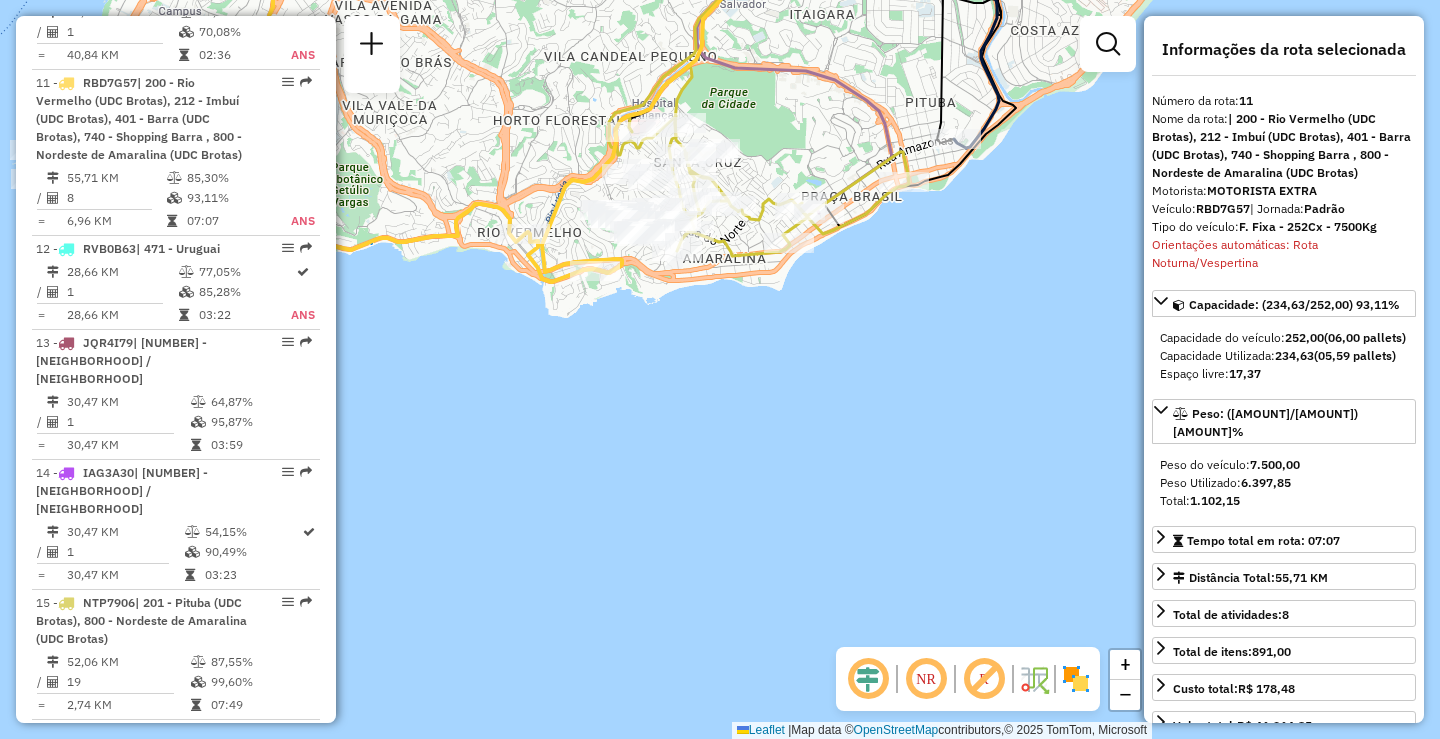 drag, startPoint x: 600, startPoint y: 420, endPoint x: 709, endPoint y: 442, distance: 111.19802 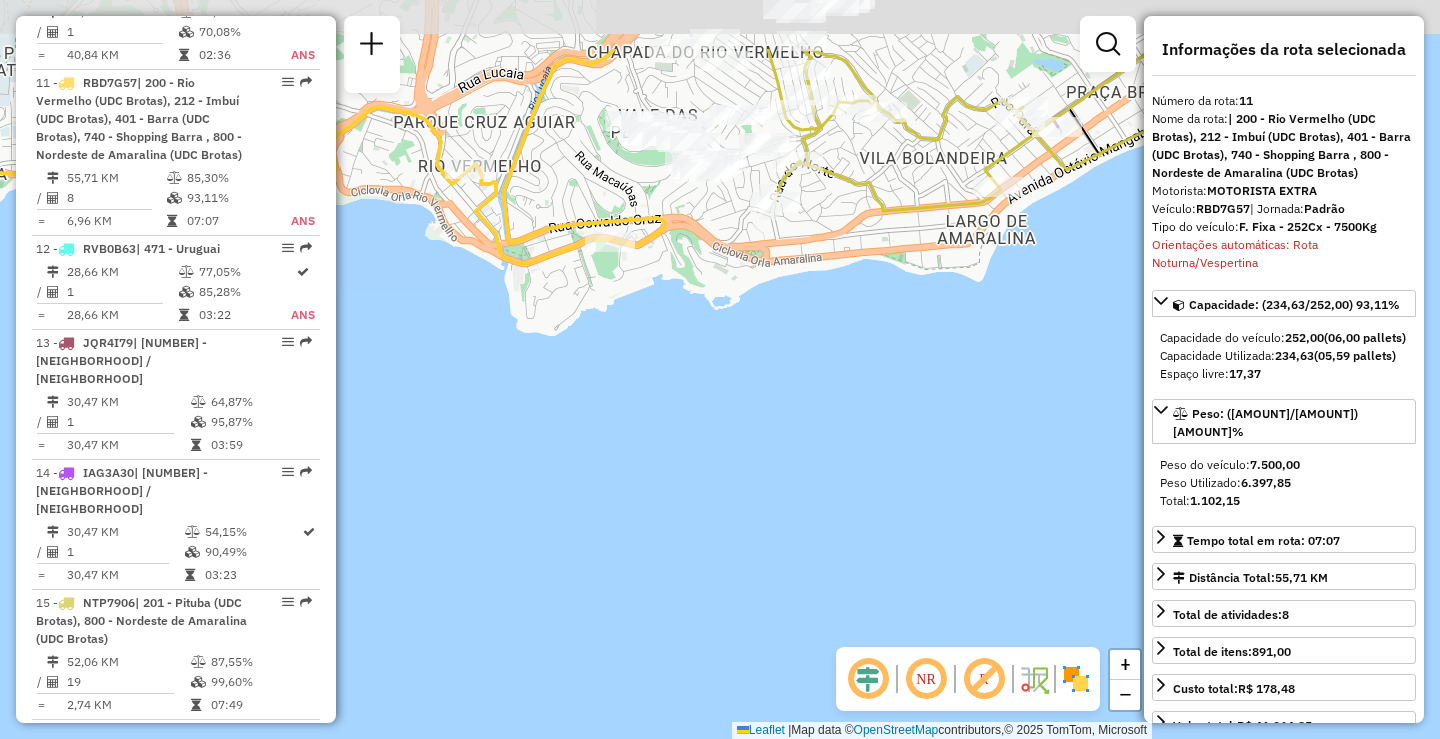 drag, startPoint x: 654, startPoint y: 353, endPoint x: 726, endPoint y: 492, distance: 156.54073 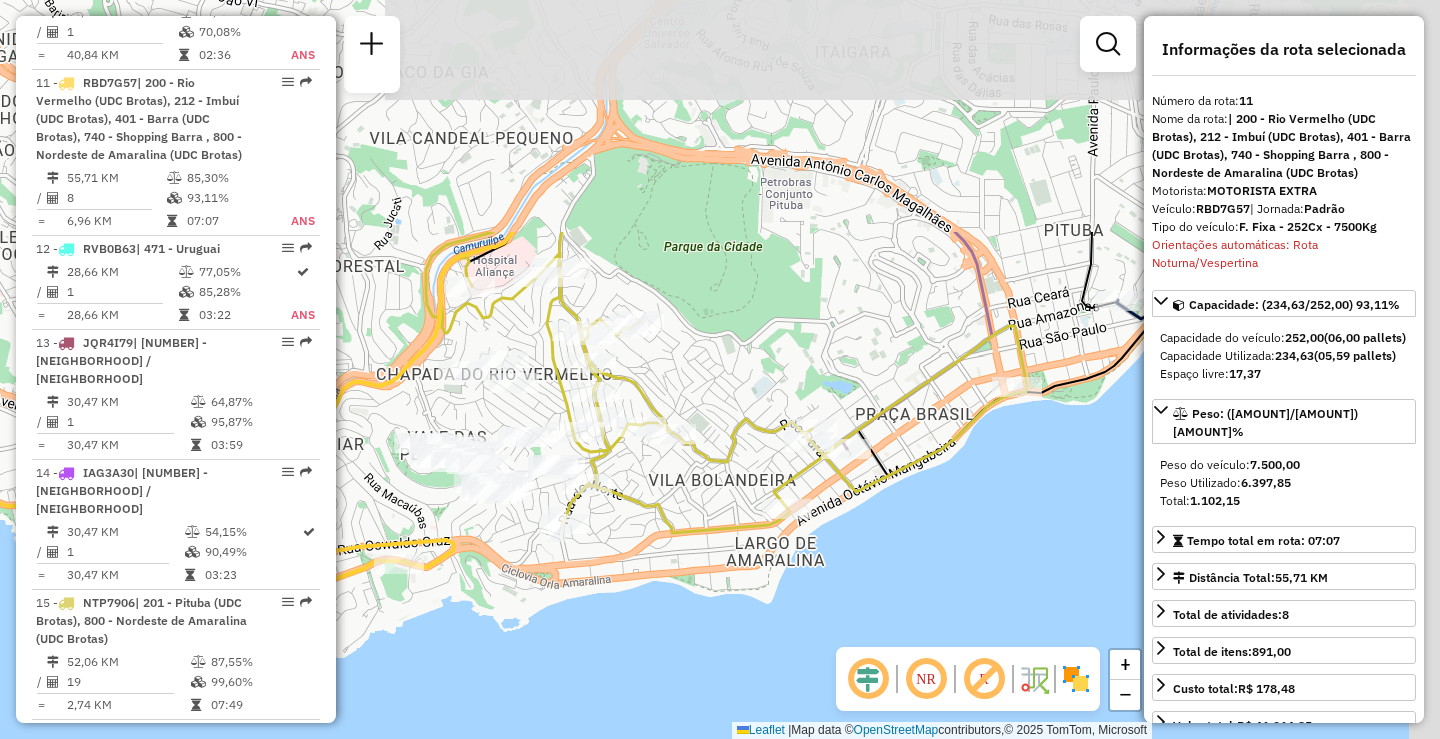 drag, startPoint x: 708, startPoint y: 200, endPoint x: 489, endPoint y: 506, distance: 376.29376 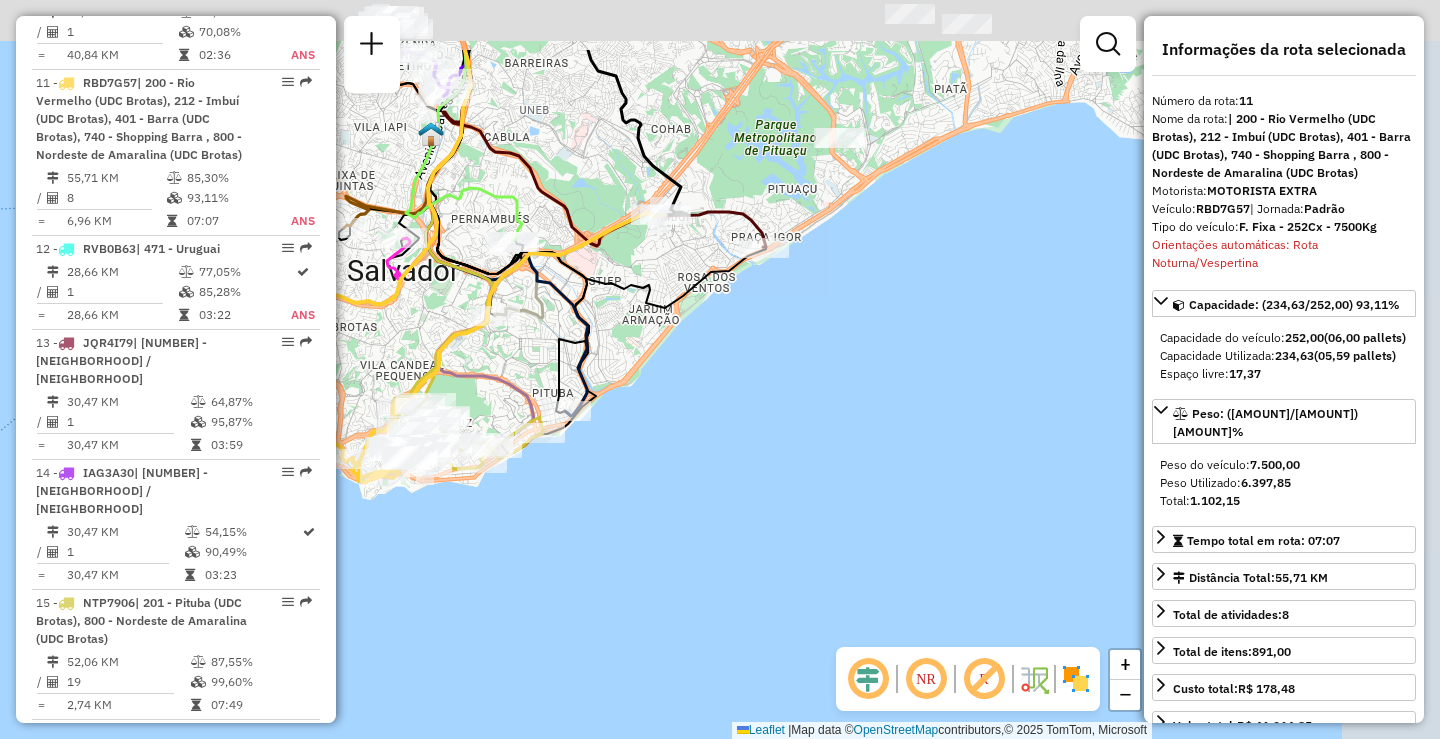 drag, startPoint x: 708, startPoint y: 202, endPoint x: 565, endPoint y: 329, distance: 191.25375 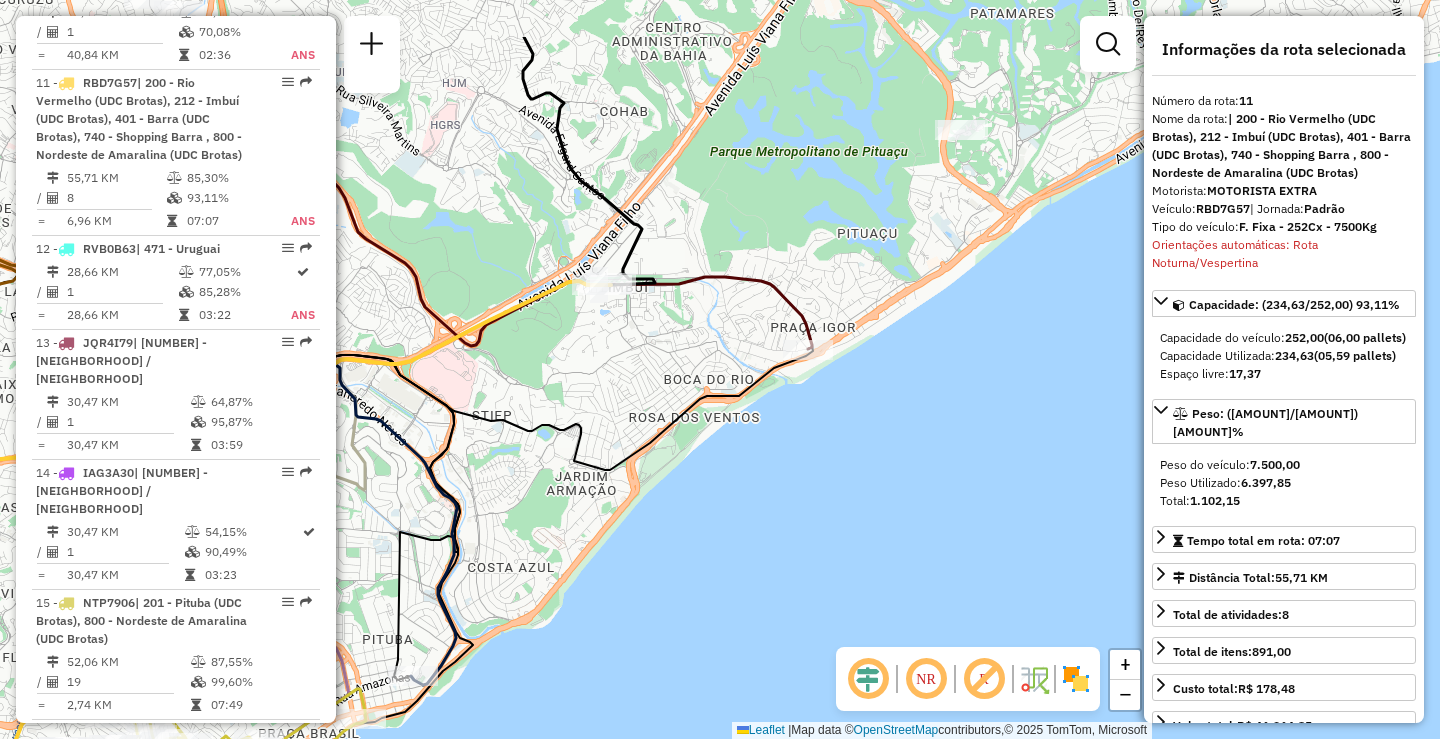 drag, startPoint x: 699, startPoint y: 217, endPoint x: 627, endPoint y: 332, distance: 135.67976 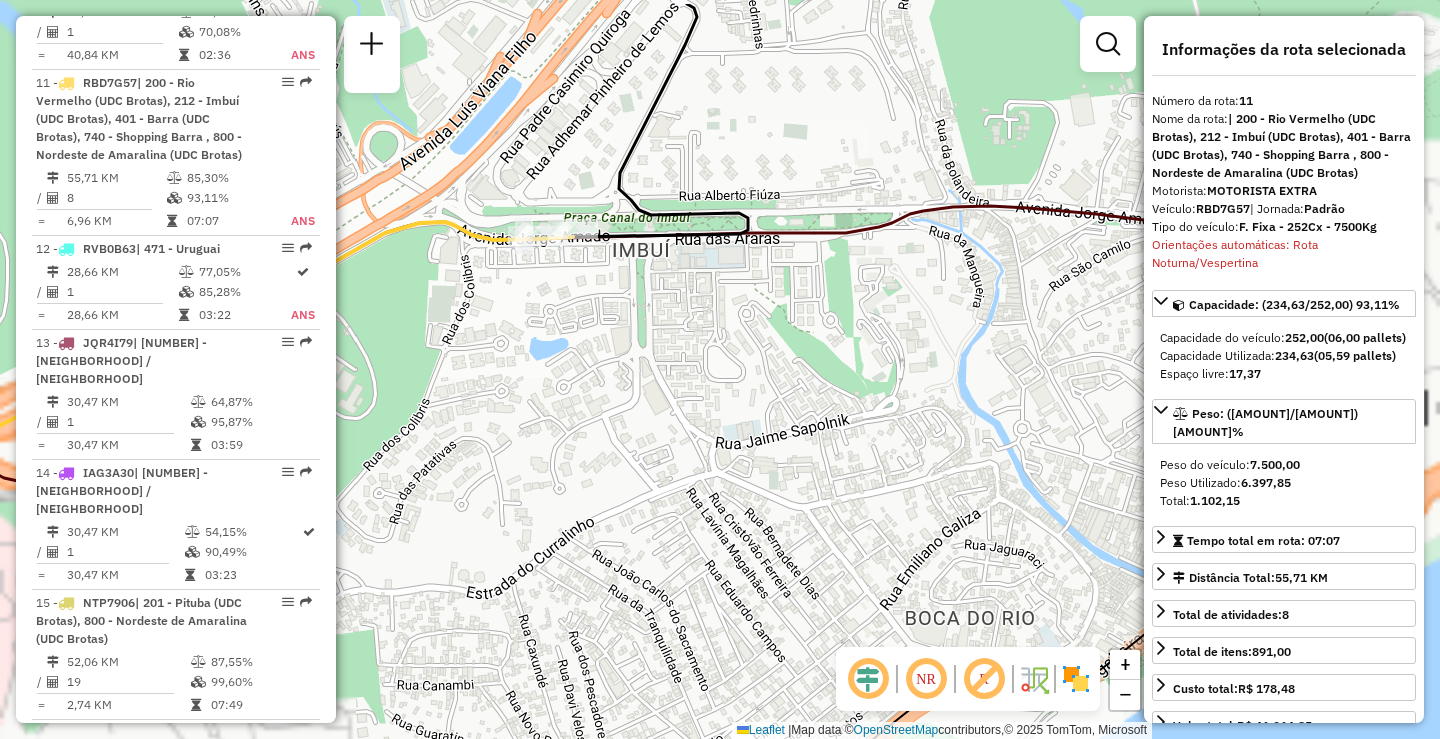 drag, startPoint x: 648, startPoint y: 254, endPoint x: 669, endPoint y: 355, distance: 103.16007 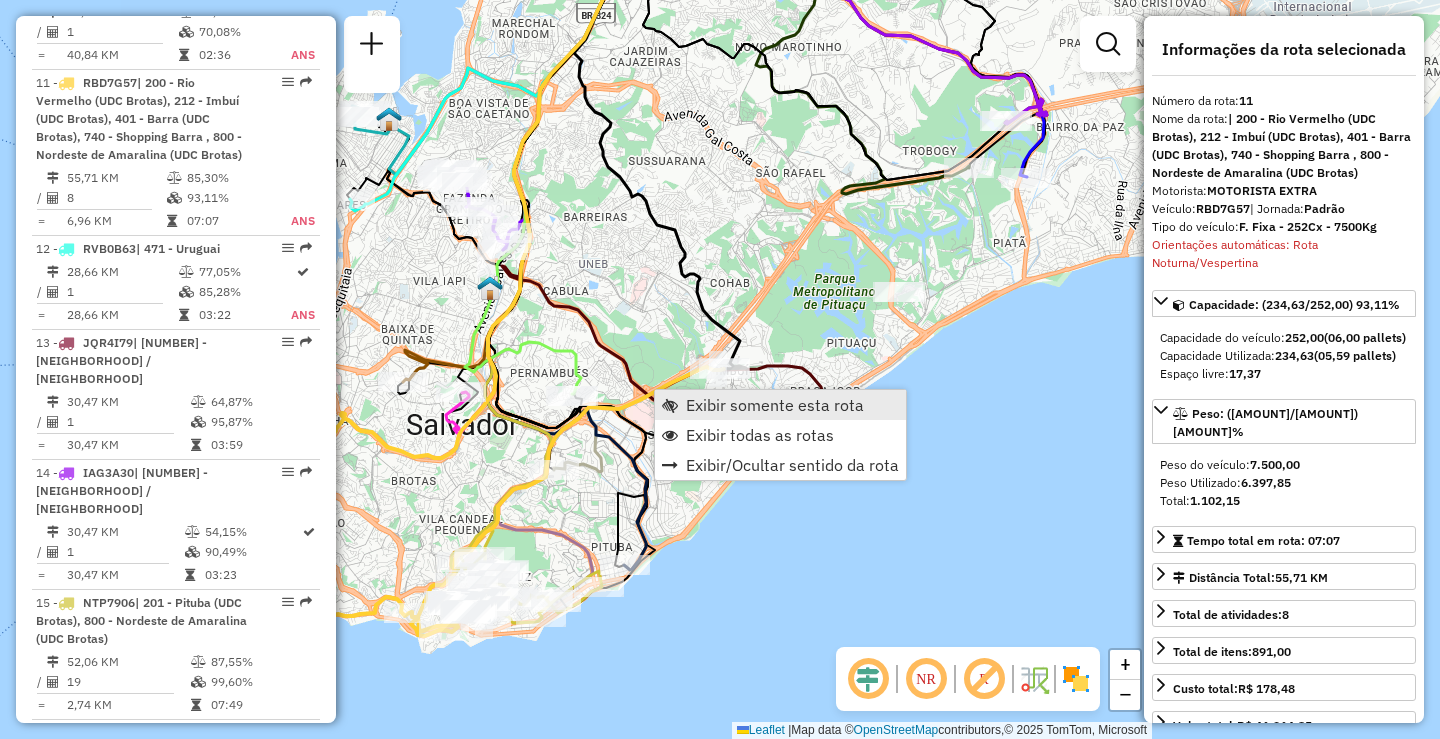 click on "Exibir somente esta rota" at bounding box center [775, 405] 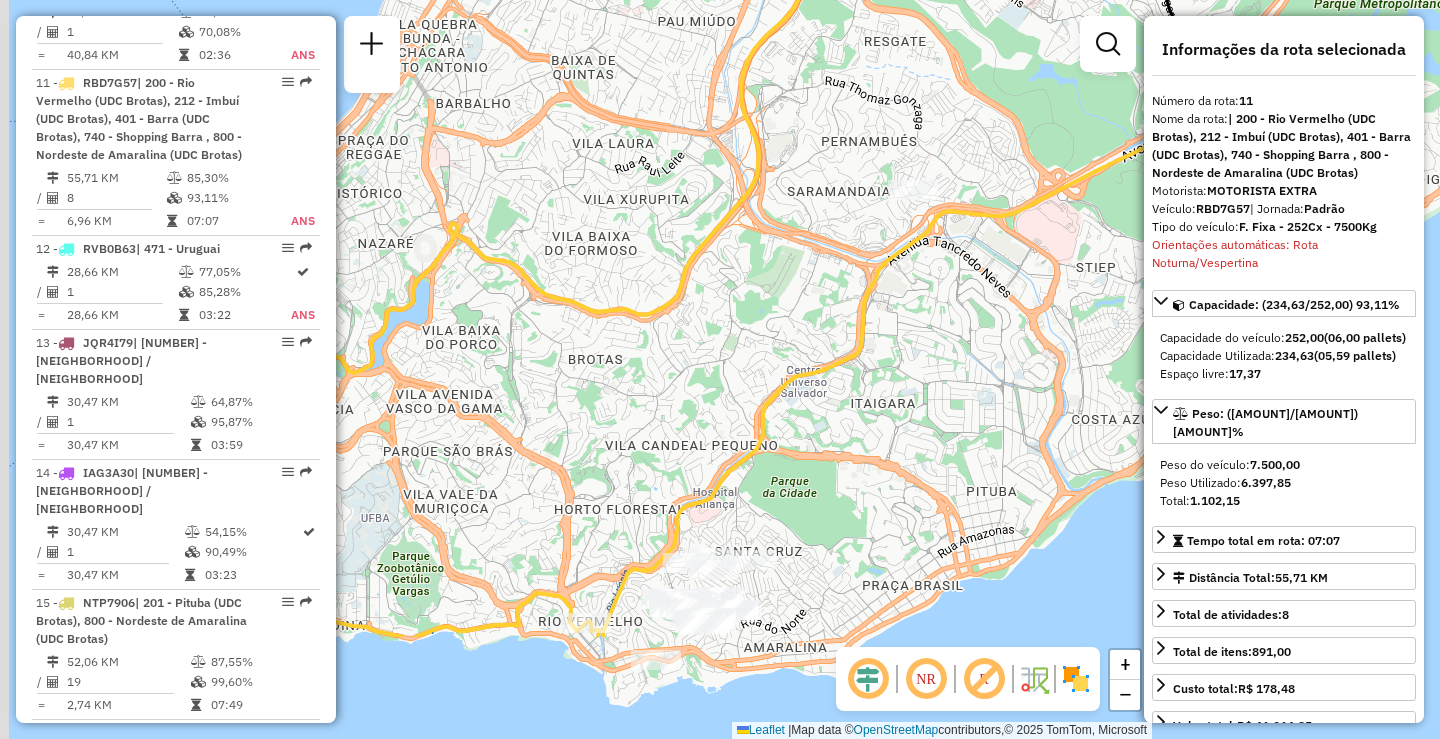 drag, startPoint x: 733, startPoint y: 514, endPoint x: 821, endPoint y: 345, distance: 190.53871 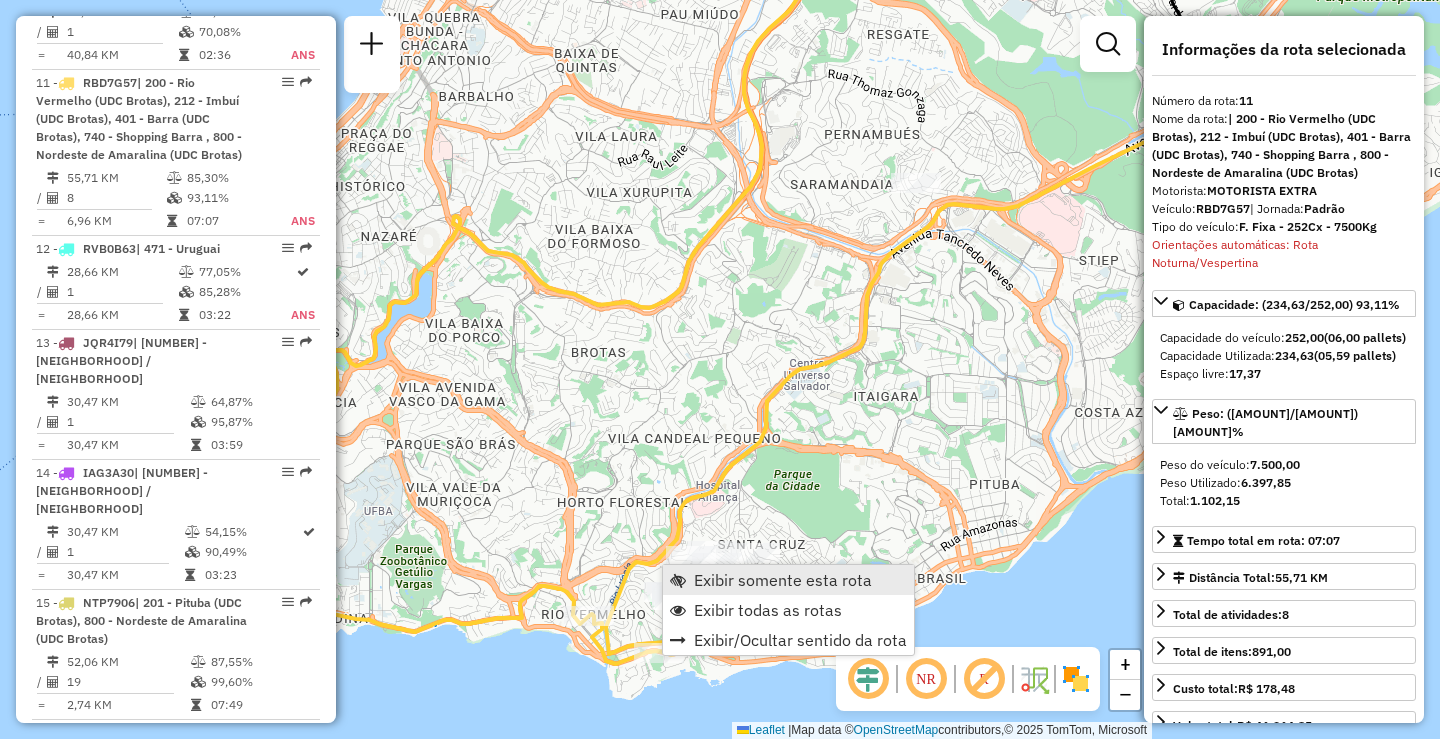 click on "Exibir somente esta rota" at bounding box center [783, 580] 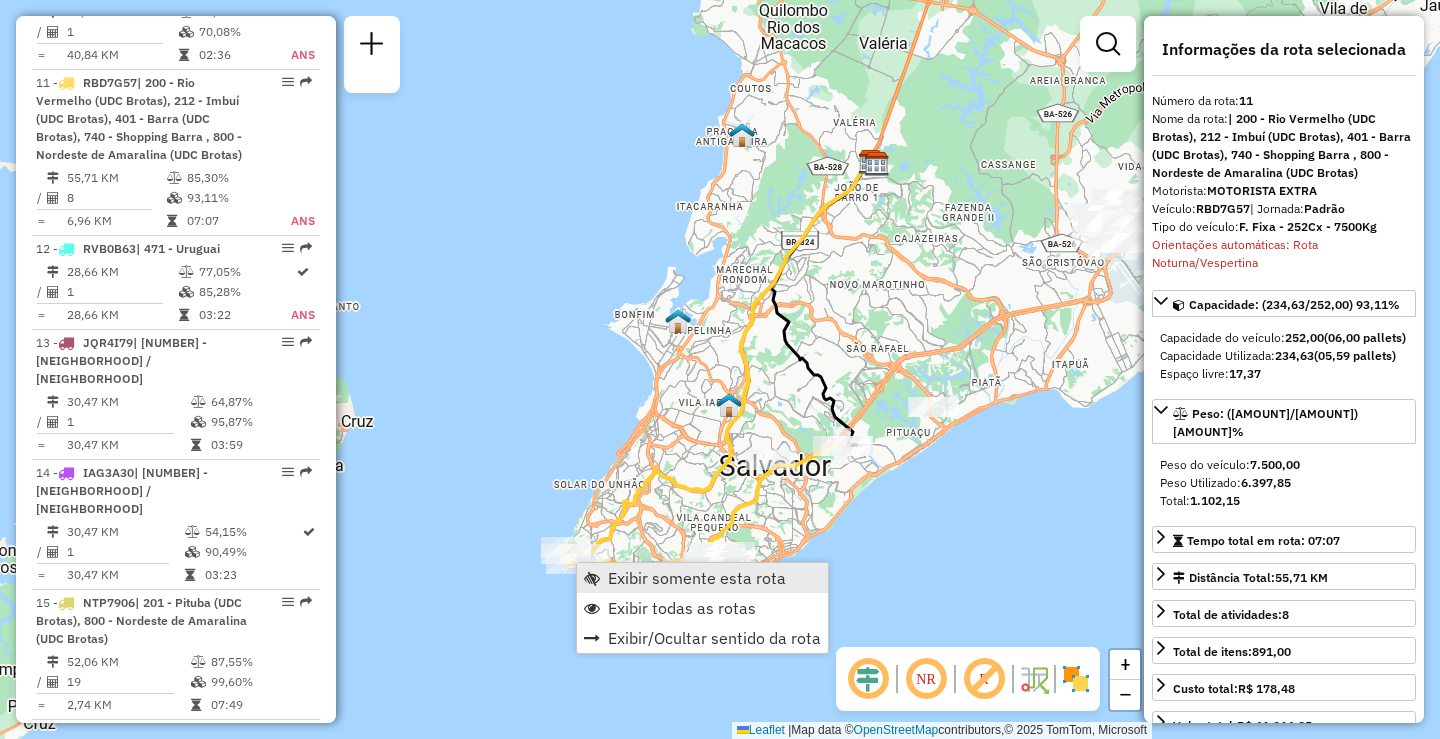 click on "Exibir somente esta rota" at bounding box center [697, 578] 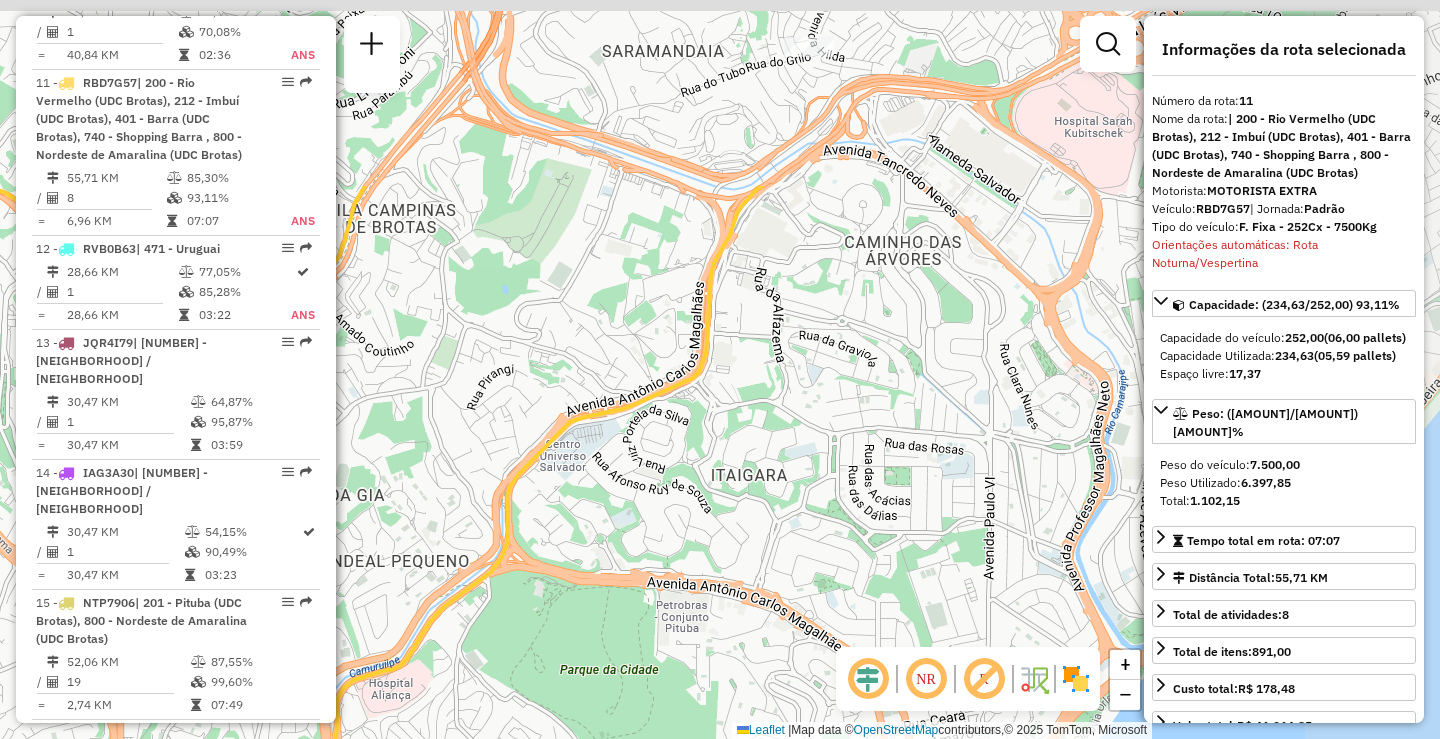 drag, startPoint x: 958, startPoint y: 357, endPoint x: 743, endPoint y: 619, distance: 338.9233 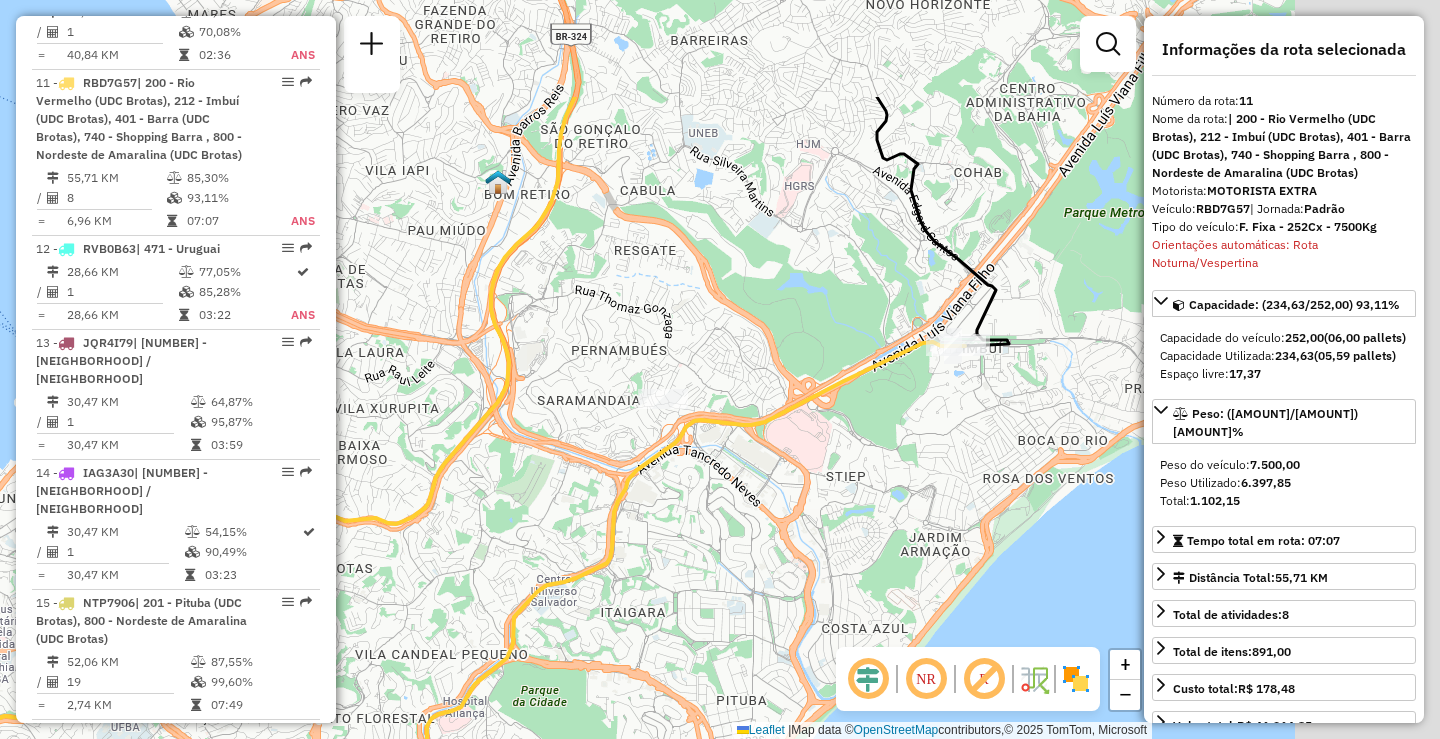 drag, startPoint x: 844, startPoint y: 347, endPoint x: 681, endPoint y: 497, distance: 221.51524 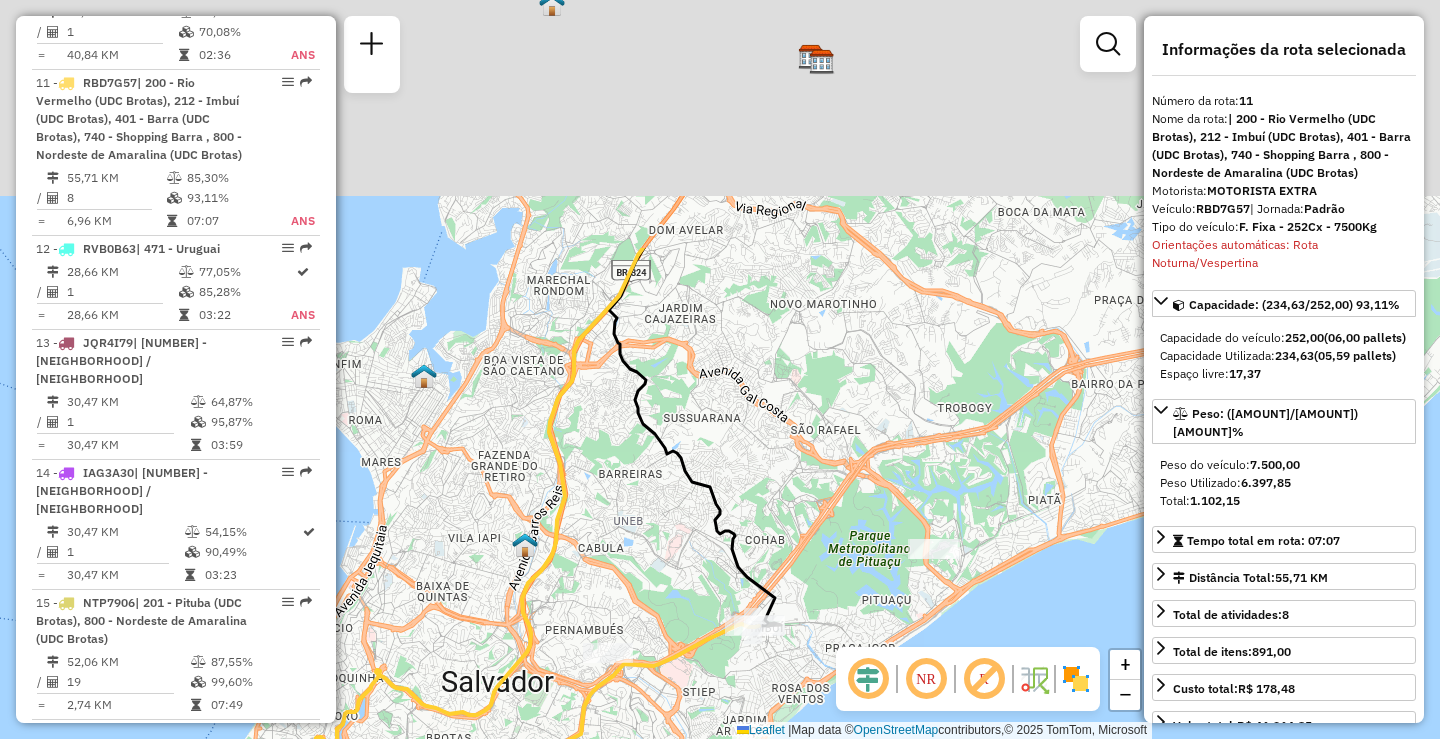 drag, startPoint x: 656, startPoint y: 214, endPoint x: 675, endPoint y: 548, distance: 334.53998 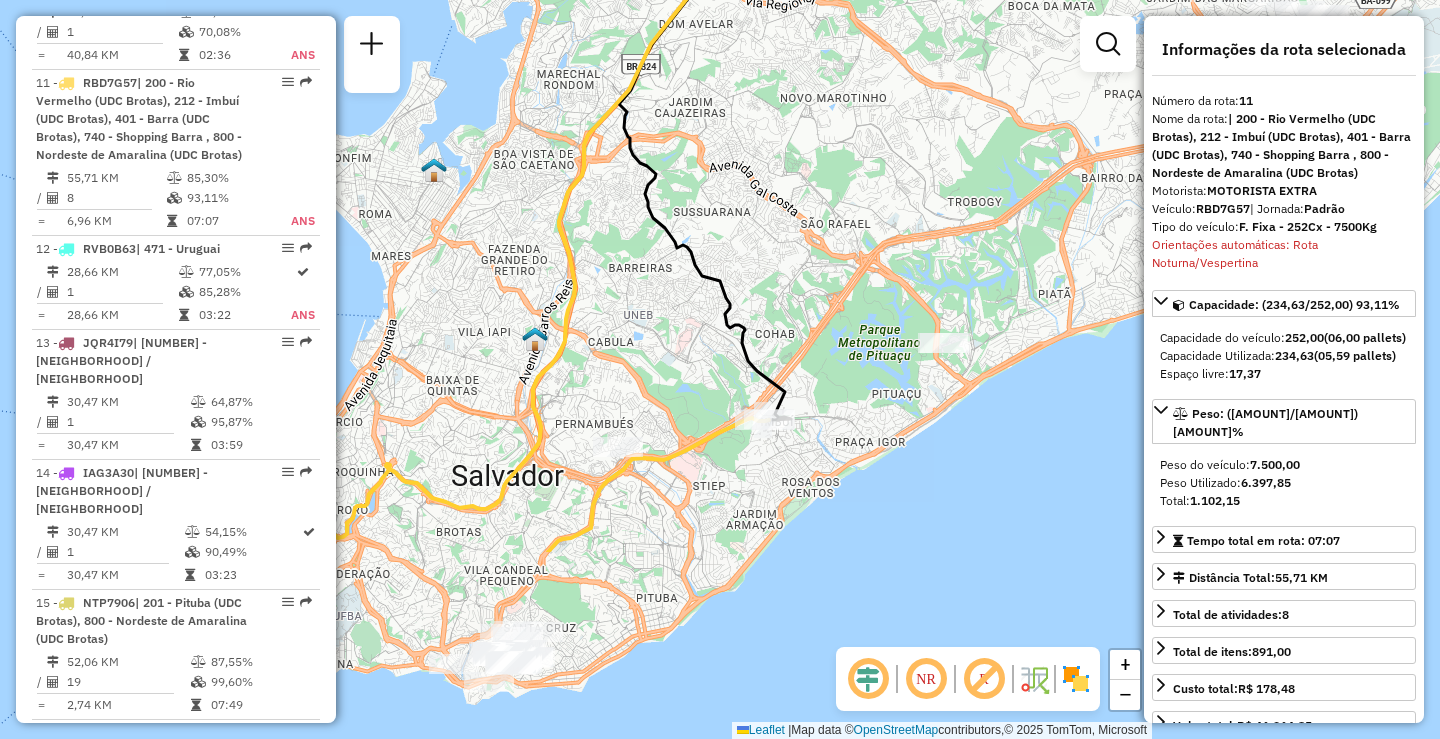 drag, startPoint x: 679, startPoint y: 494, endPoint x: 674, endPoint y: 232, distance: 262.0477 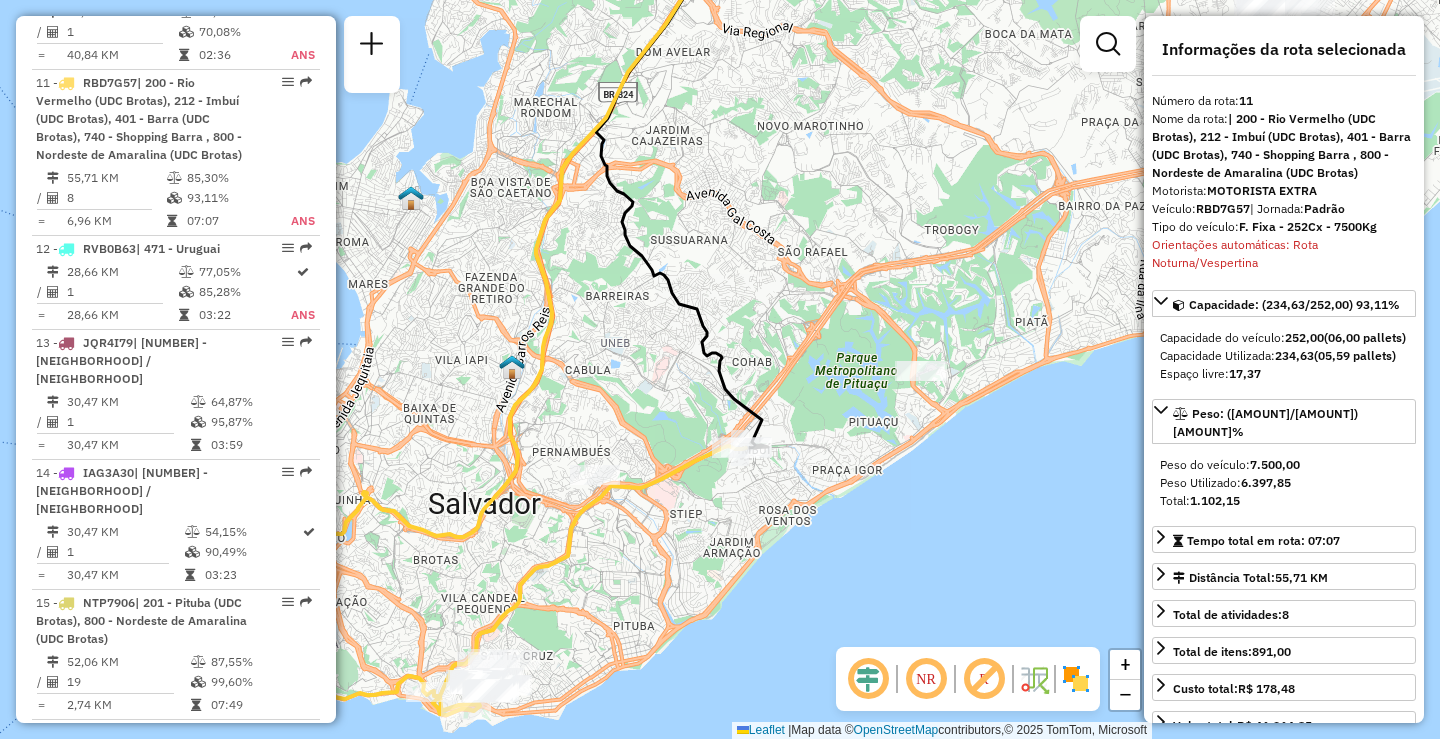 drag, startPoint x: 738, startPoint y: 494, endPoint x: 669, endPoint y: 571, distance: 103.392456 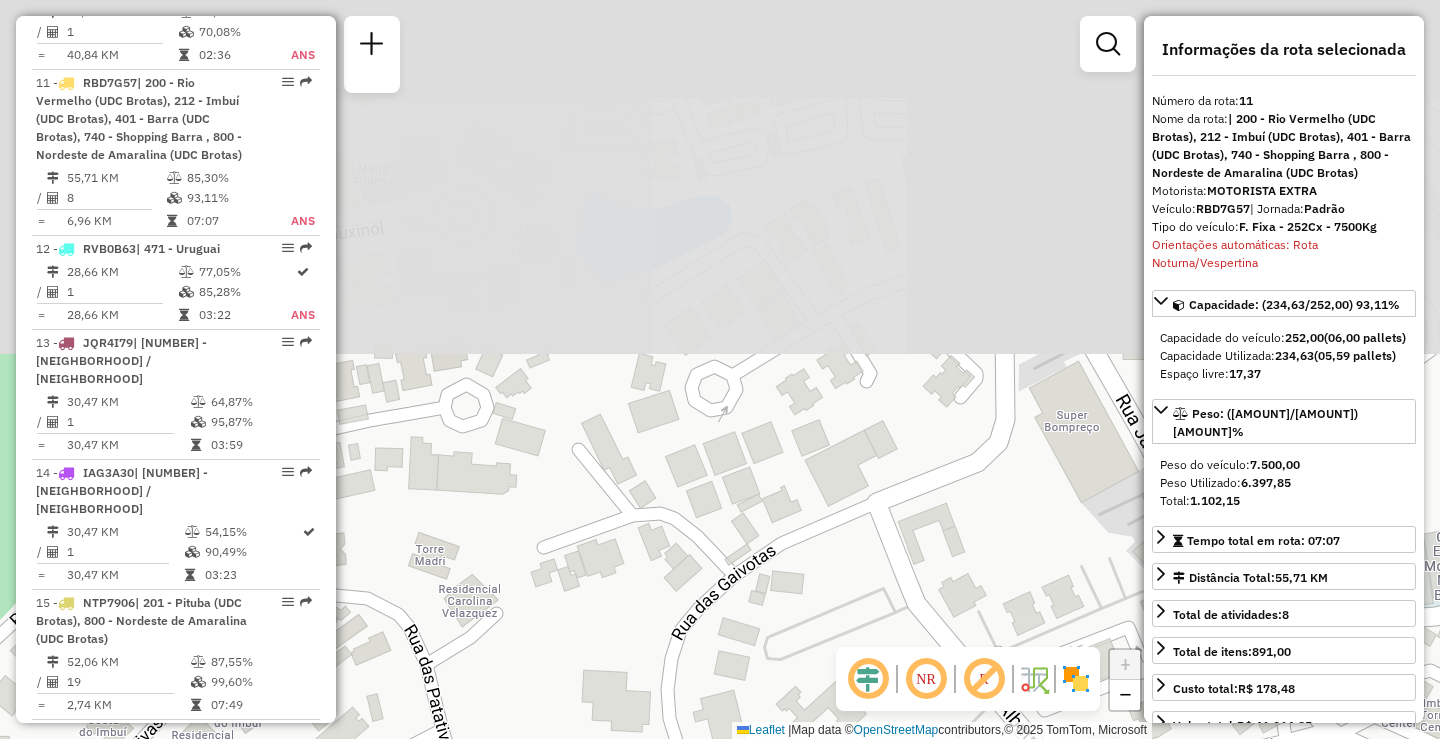 drag, startPoint x: 654, startPoint y: 275, endPoint x: 721, endPoint y: 778, distance: 507.4426 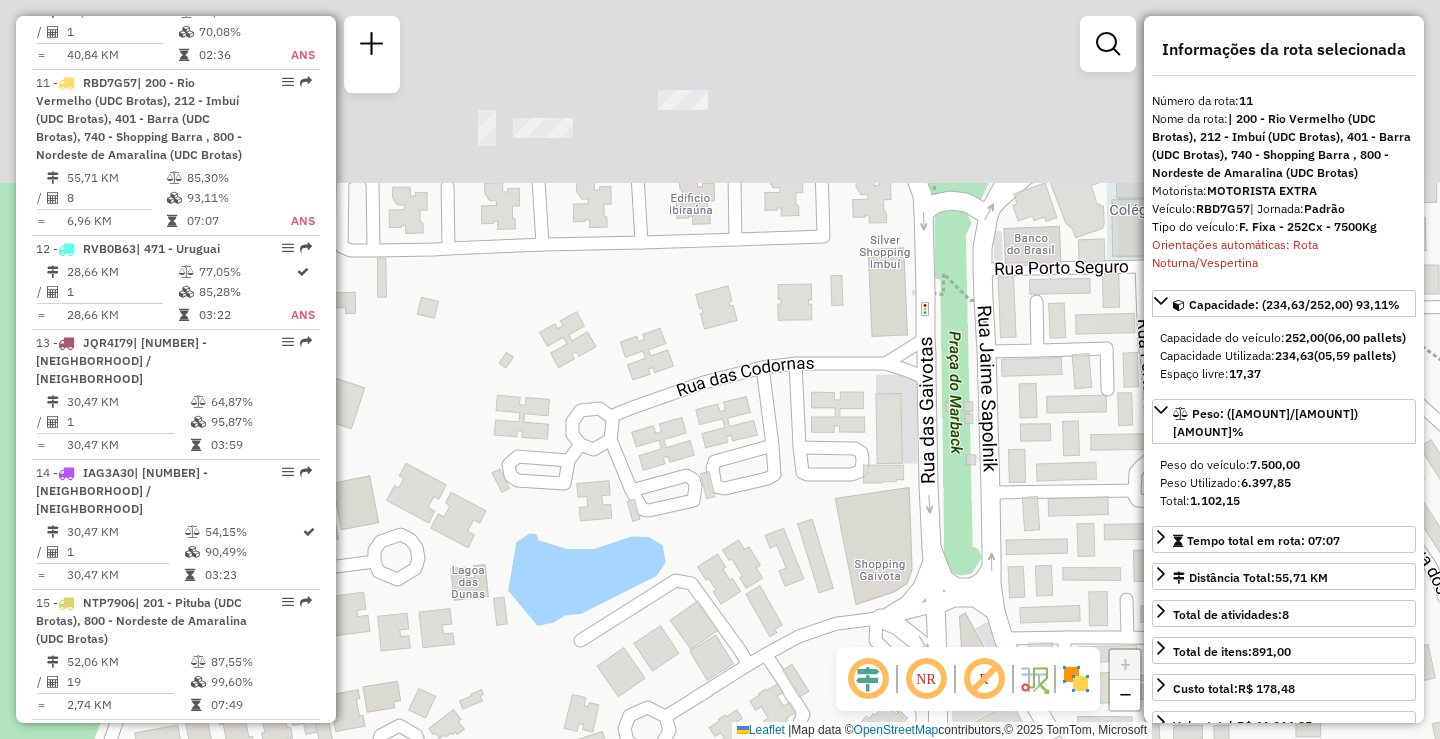 drag, startPoint x: 828, startPoint y: 377, endPoint x: 760, endPoint y: 722, distance: 351.6376 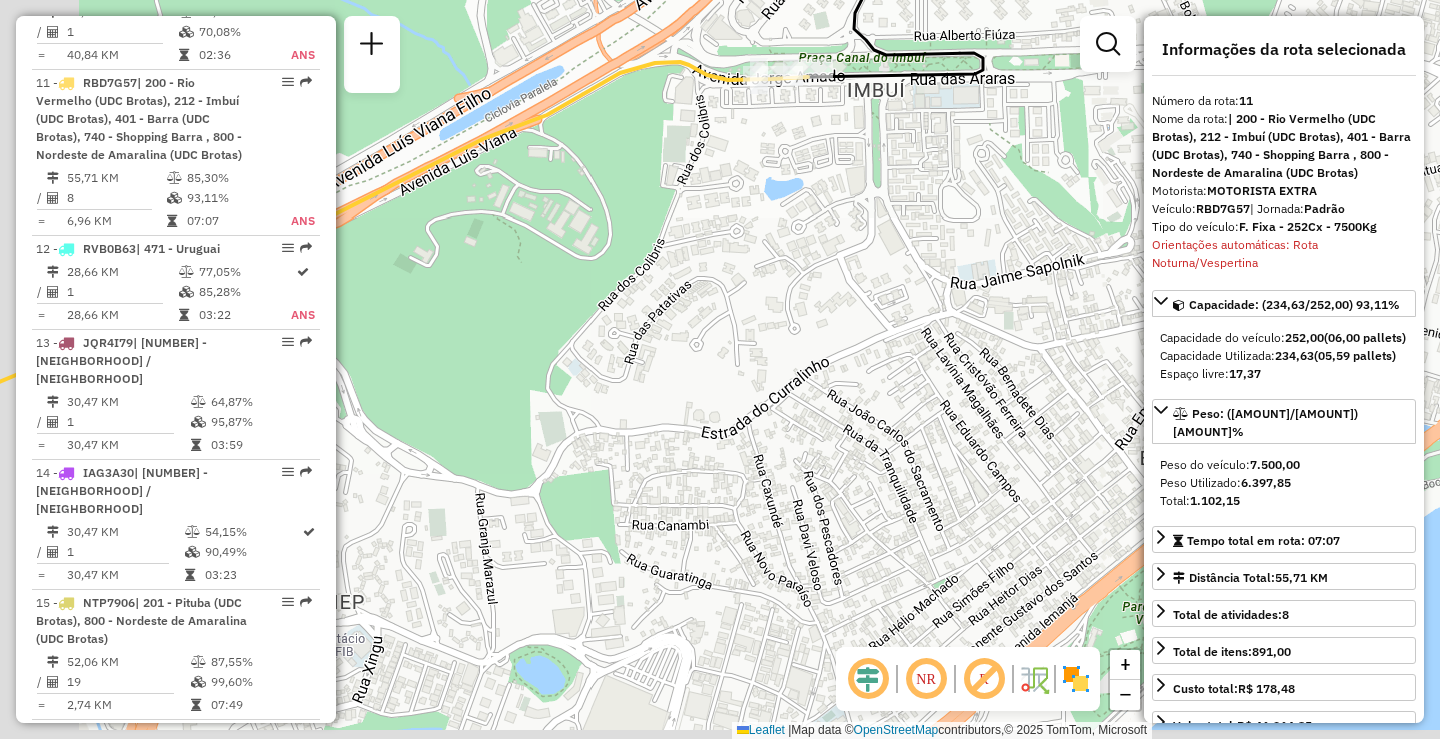 drag, startPoint x: 635, startPoint y: 327, endPoint x: 879, endPoint y: 162, distance: 294.55222 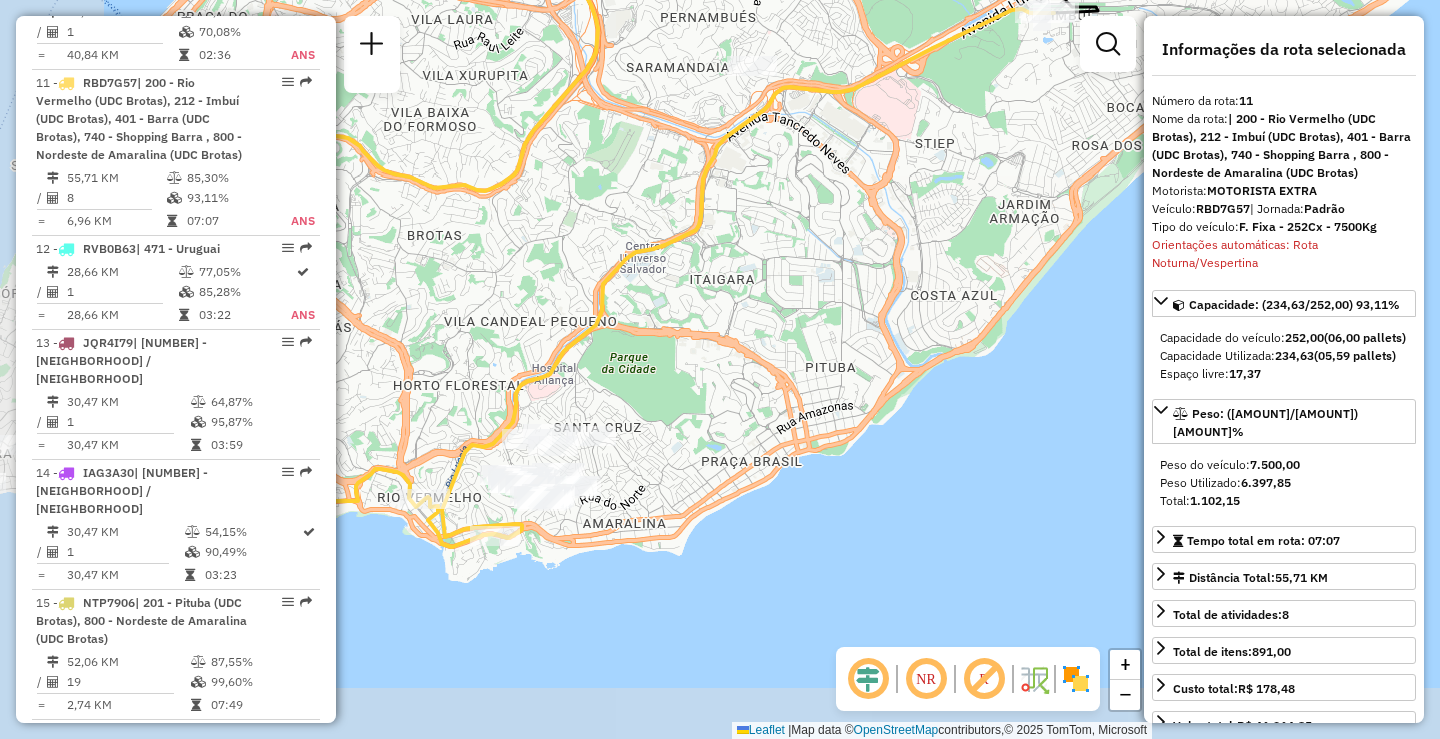 drag, startPoint x: 796, startPoint y: 284, endPoint x: 856, endPoint y: 240, distance: 74.404305 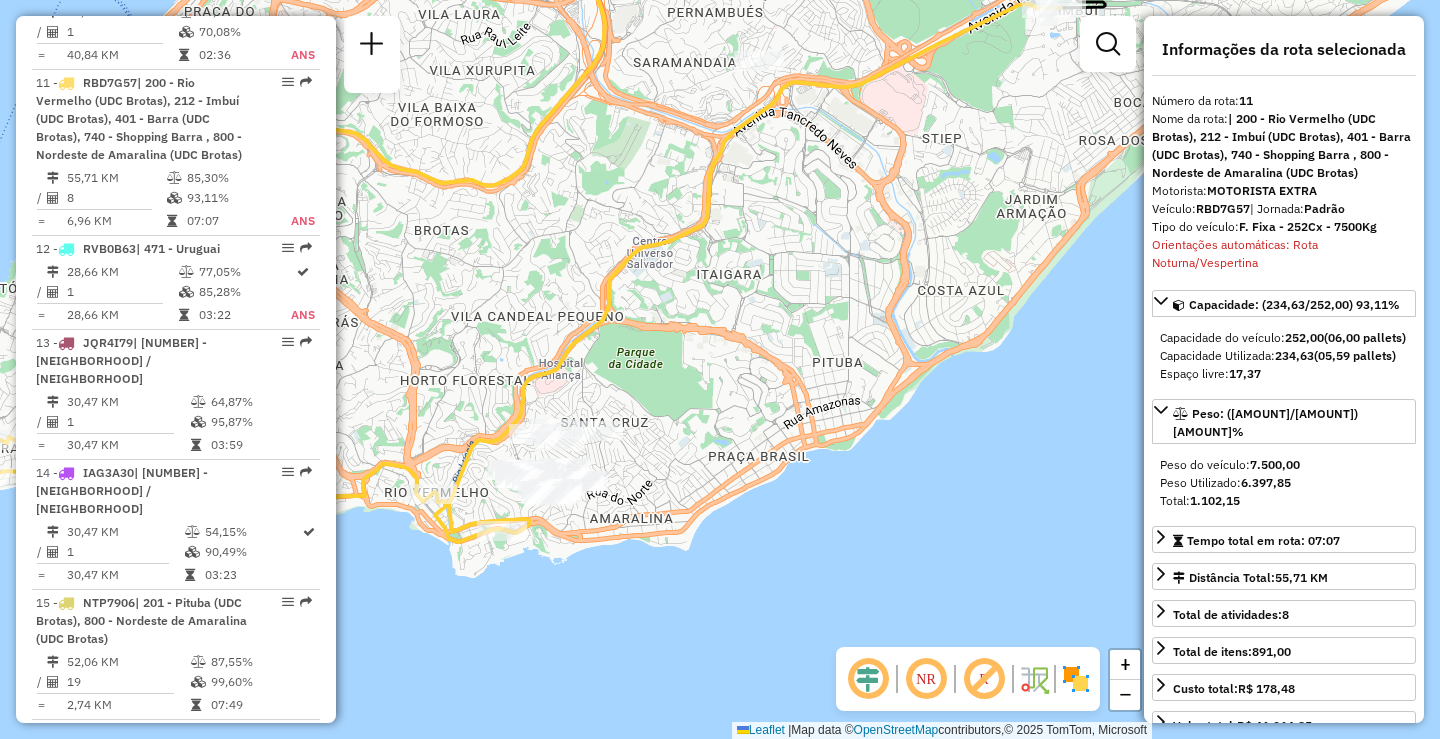 scroll, scrollTop: 1633, scrollLeft: 0, axis: vertical 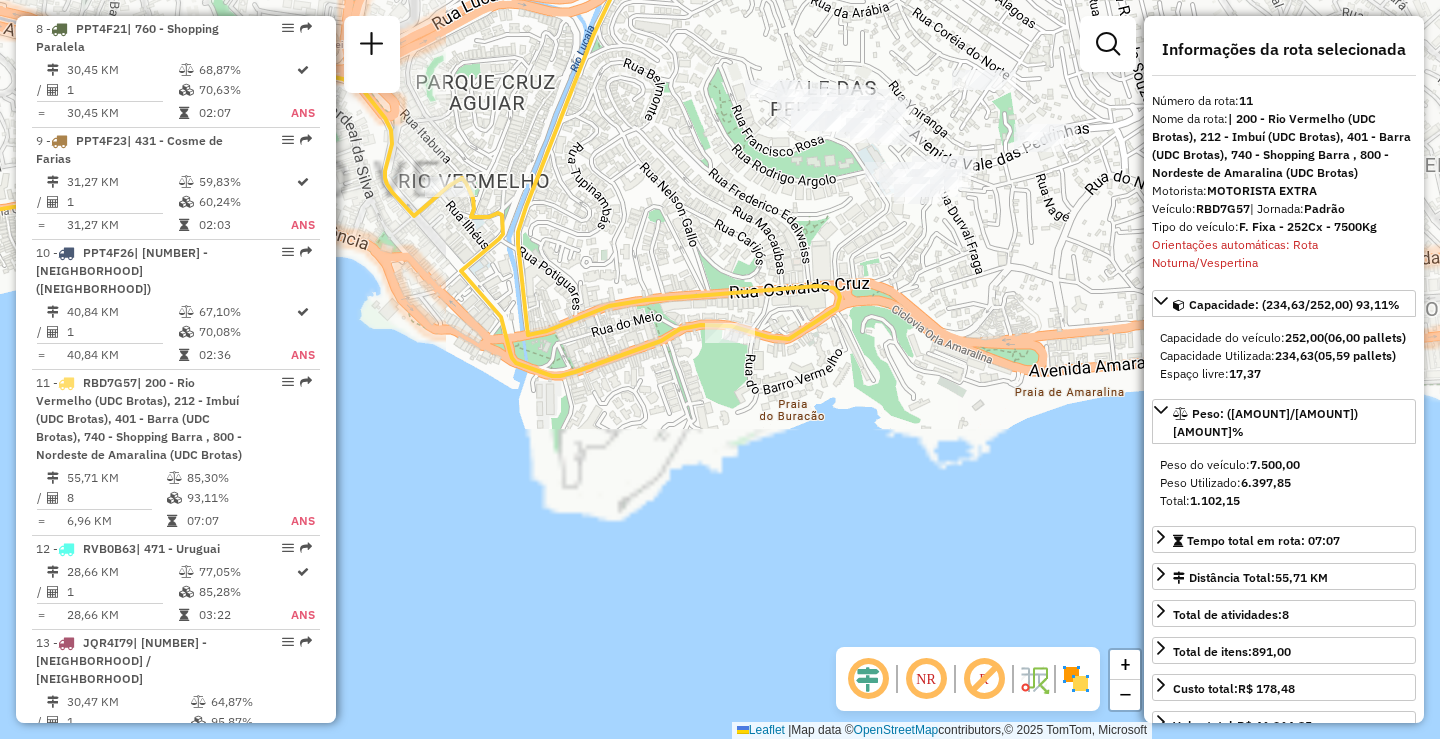 drag, startPoint x: 483, startPoint y: 504, endPoint x: 542, endPoint y: 156, distance: 352.966 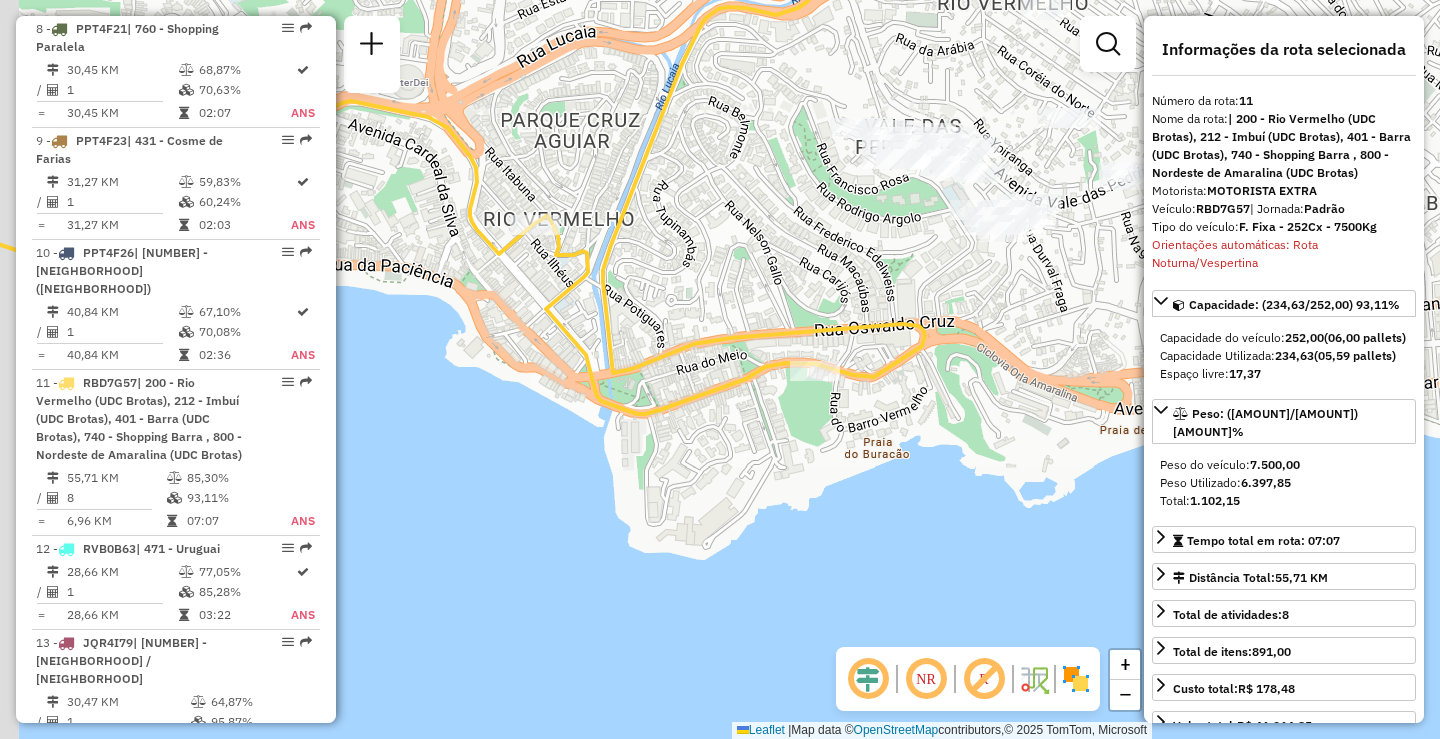 drag, startPoint x: 586, startPoint y: 379, endPoint x: 646, endPoint y: 407, distance: 66.211784 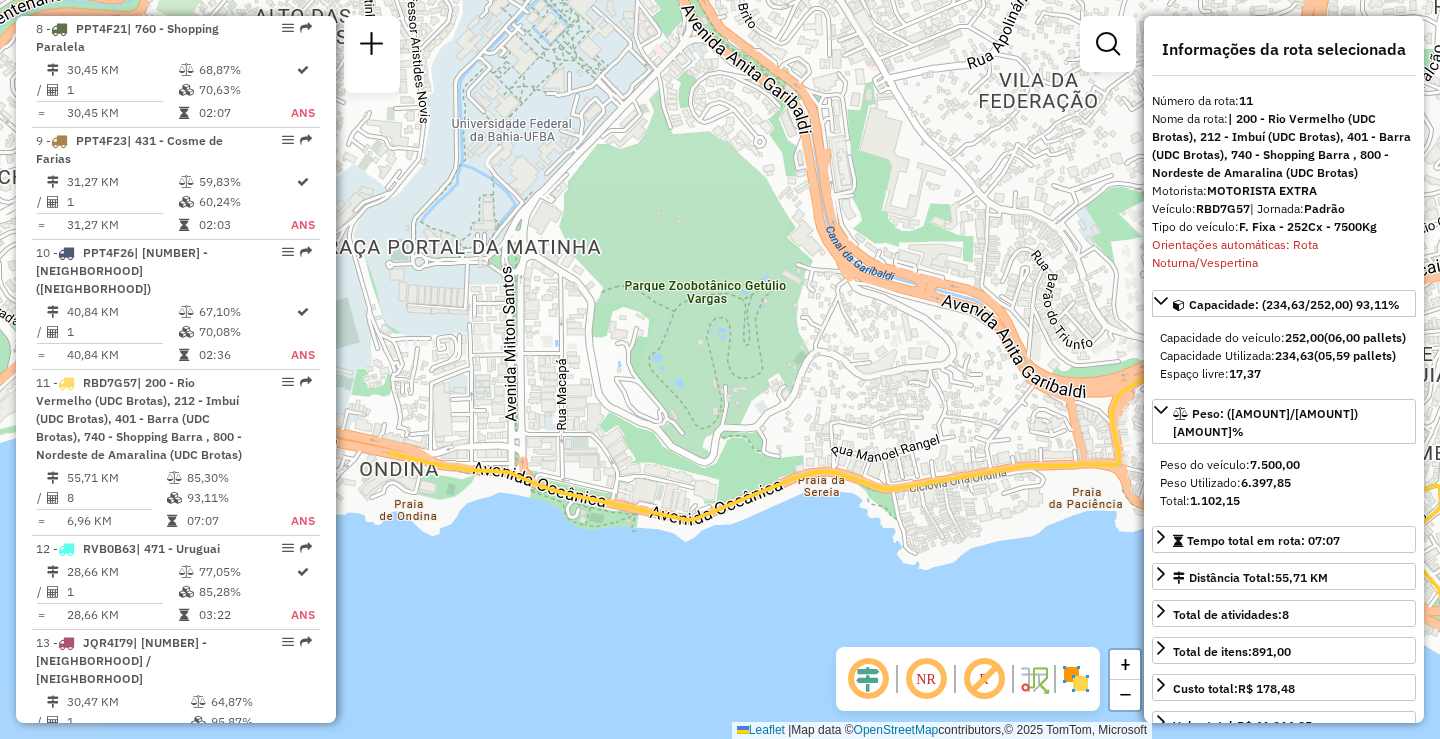 drag, startPoint x: 574, startPoint y: 421, endPoint x: 1106, endPoint y: 391, distance: 532.8452 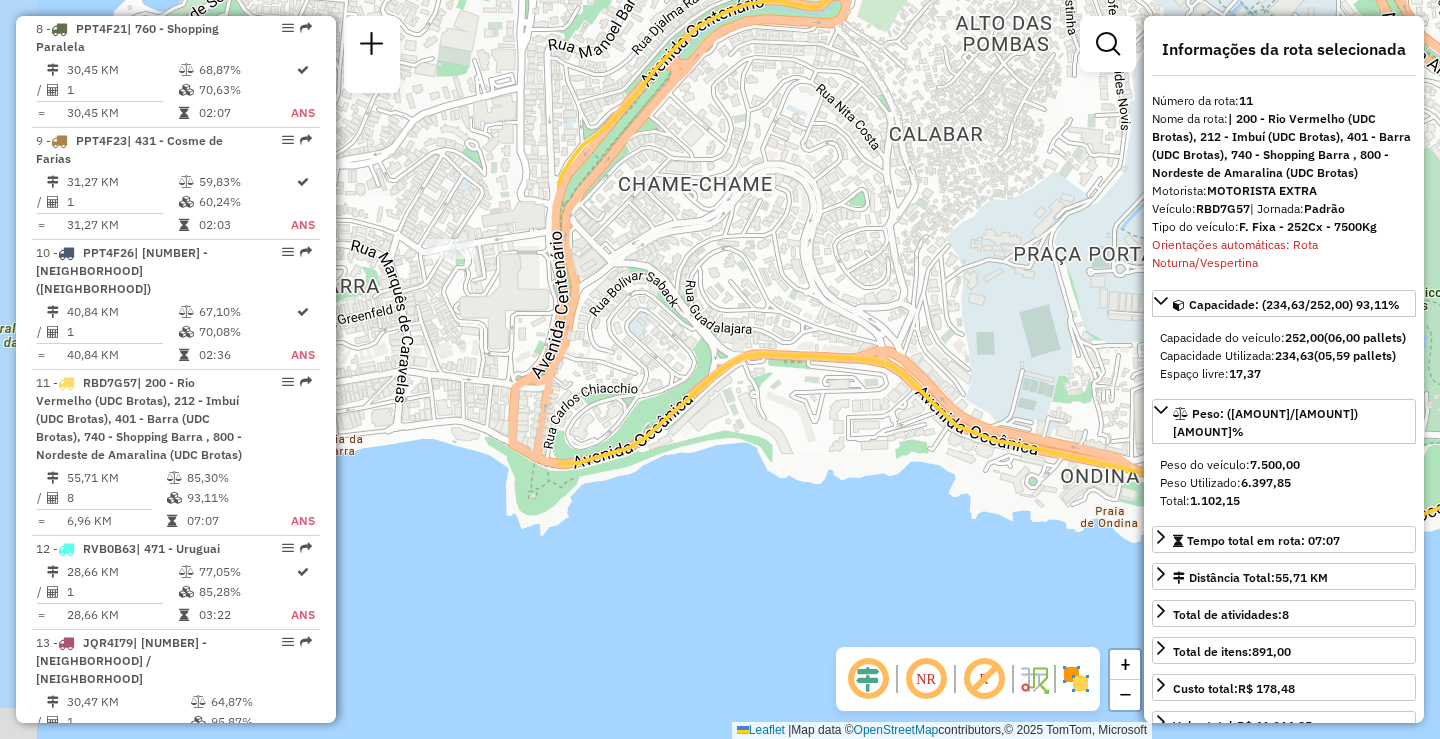 drag, startPoint x: 622, startPoint y: 421, endPoint x: 1323, endPoint y: 428, distance: 701.035 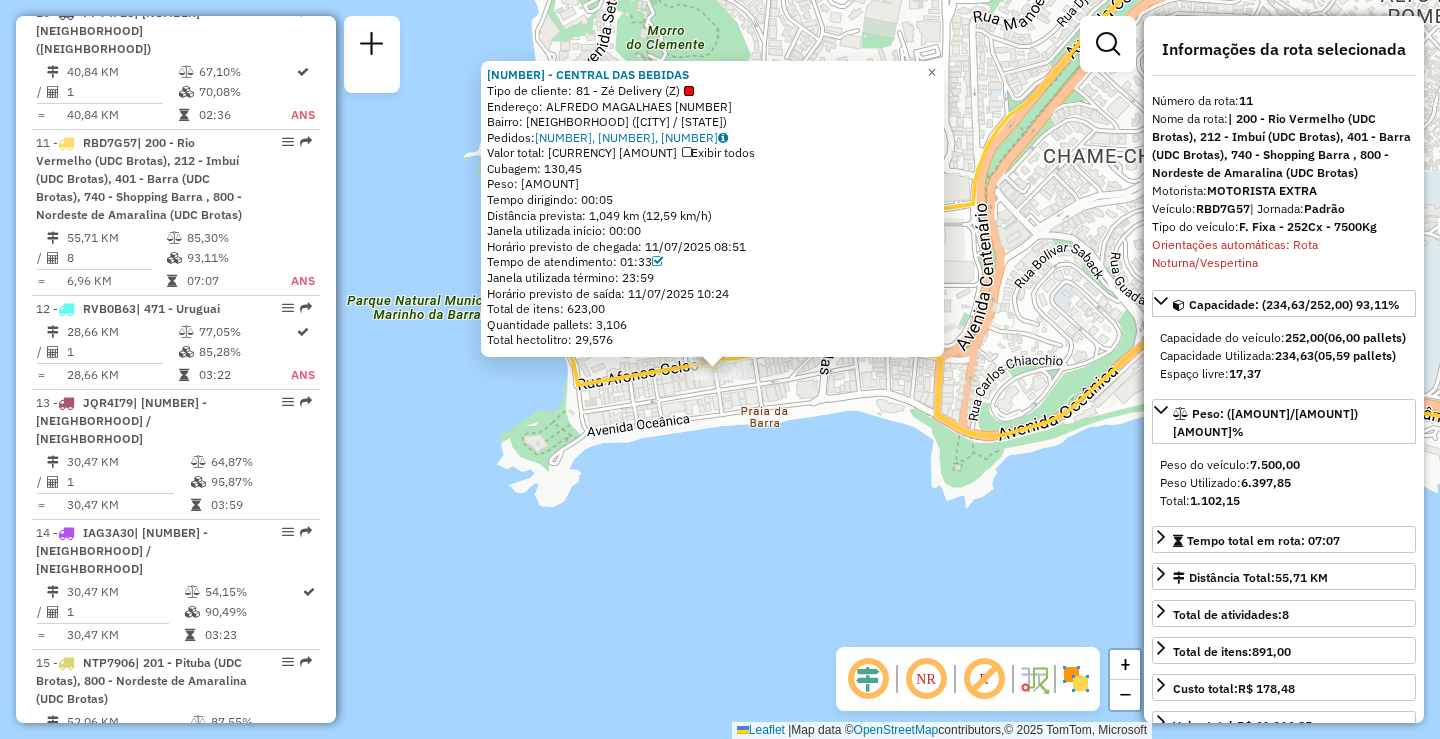 scroll, scrollTop: 1933, scrollLeft: 0, axis: vertical 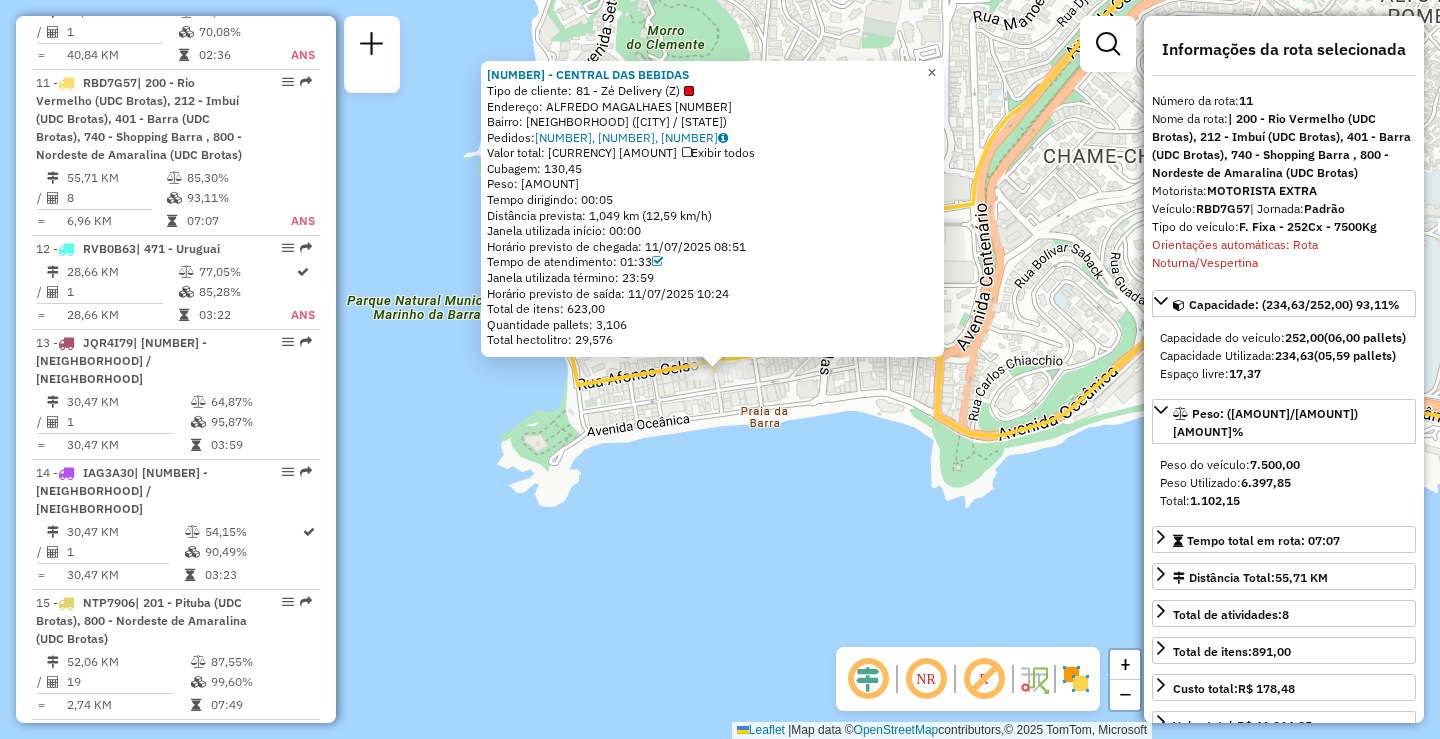 click on "×" 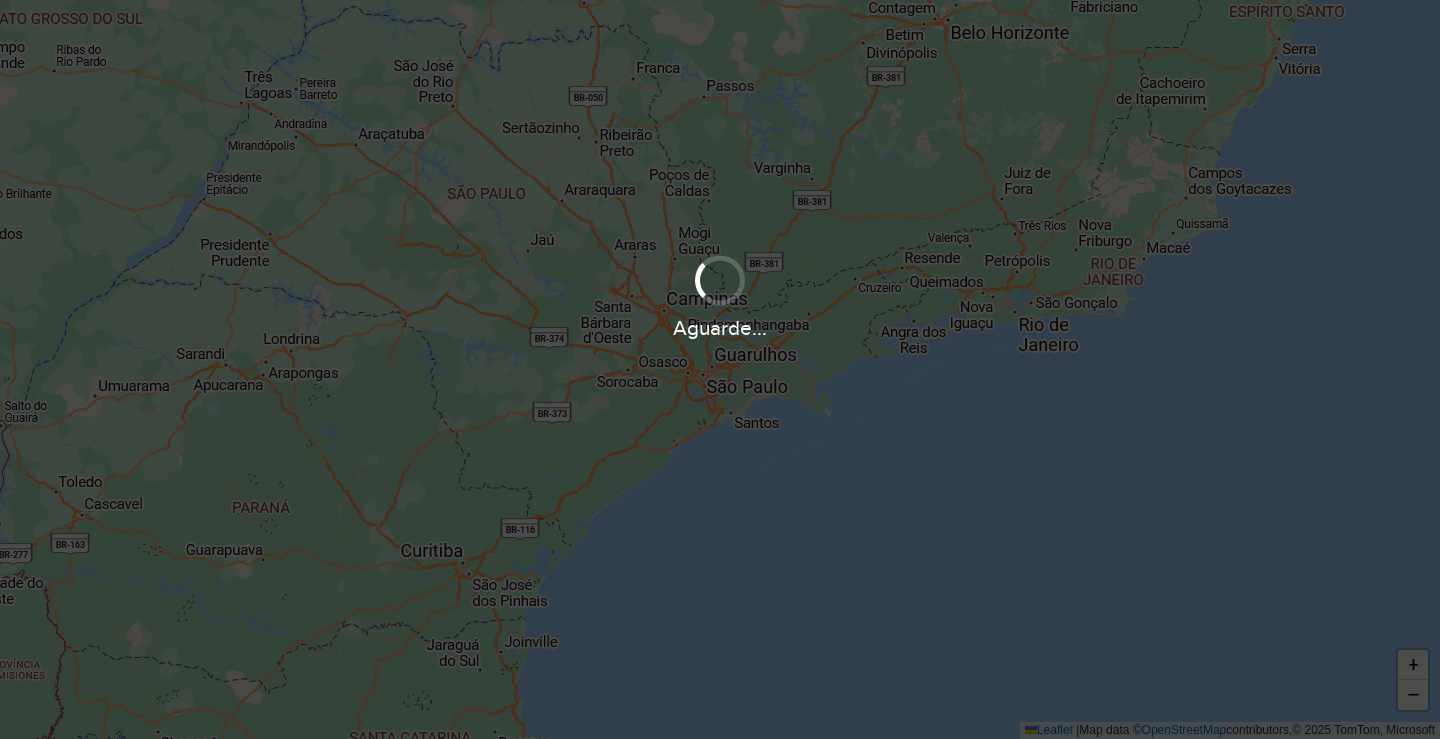 scroll, scrollTop: 0, scrollLeft: 0, axis: both 